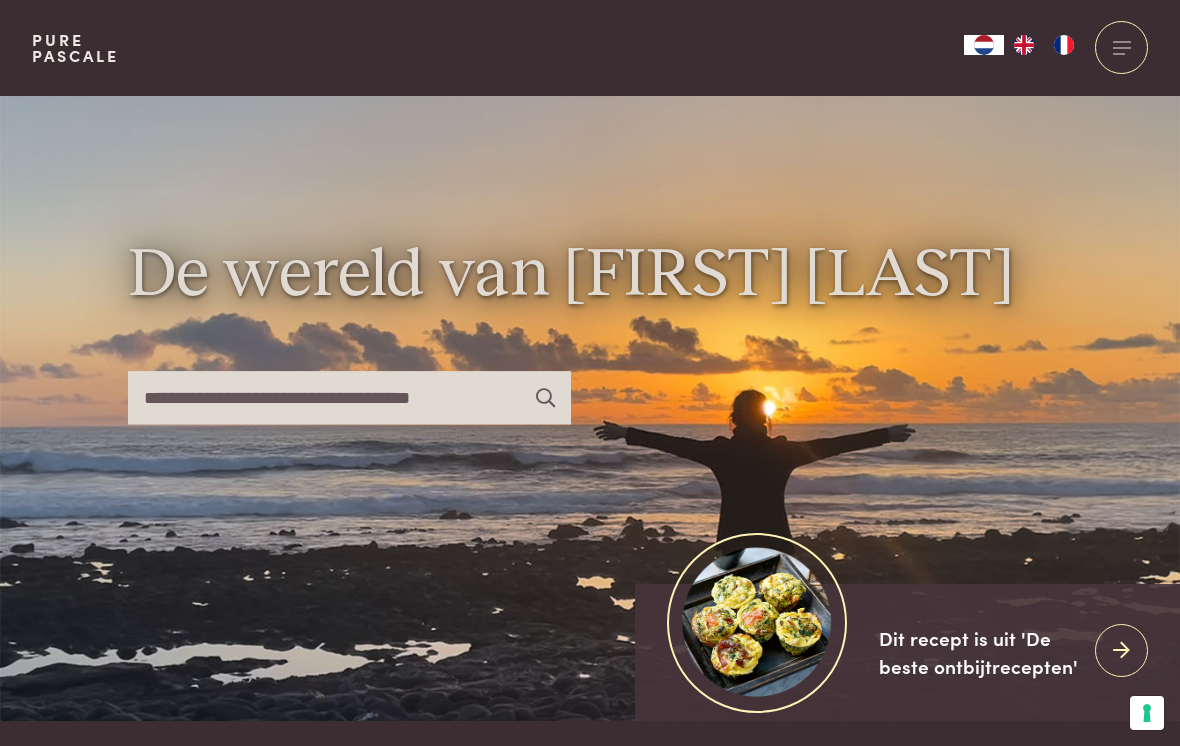 scroll, scrollTop: 0, scrollLeft: 0, axis: both 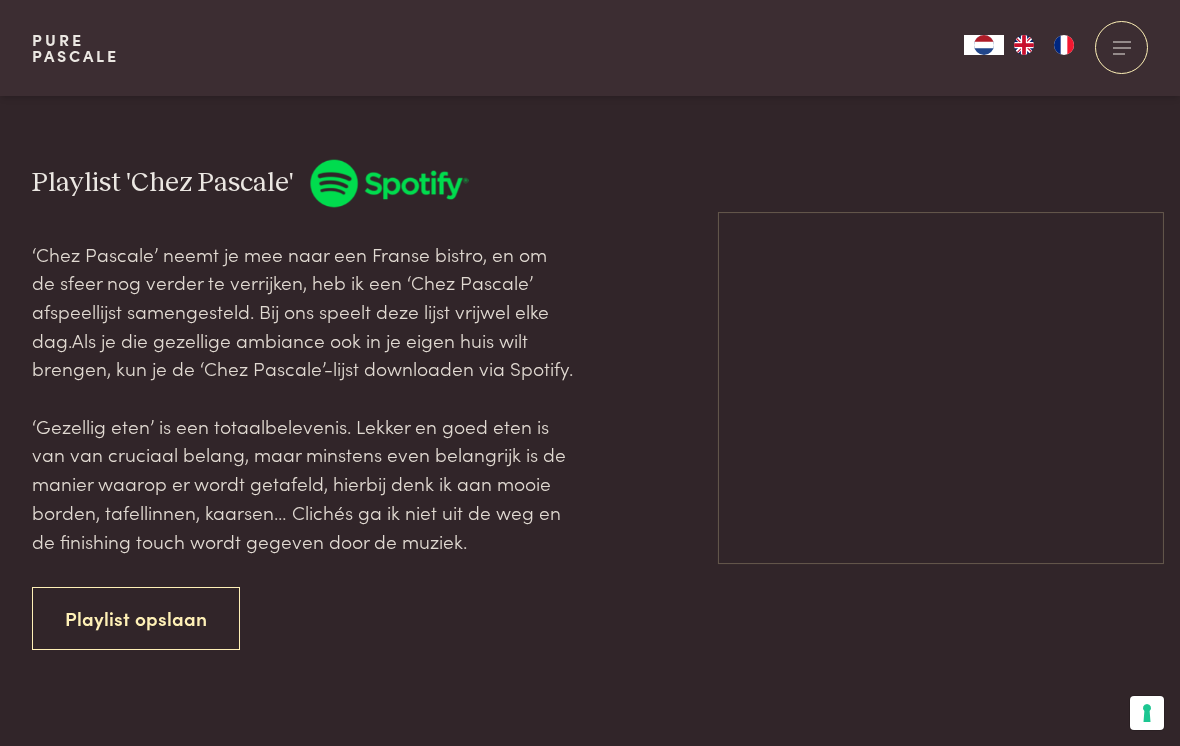click on "Playlist opslaan" at bounding box center (136, 618) 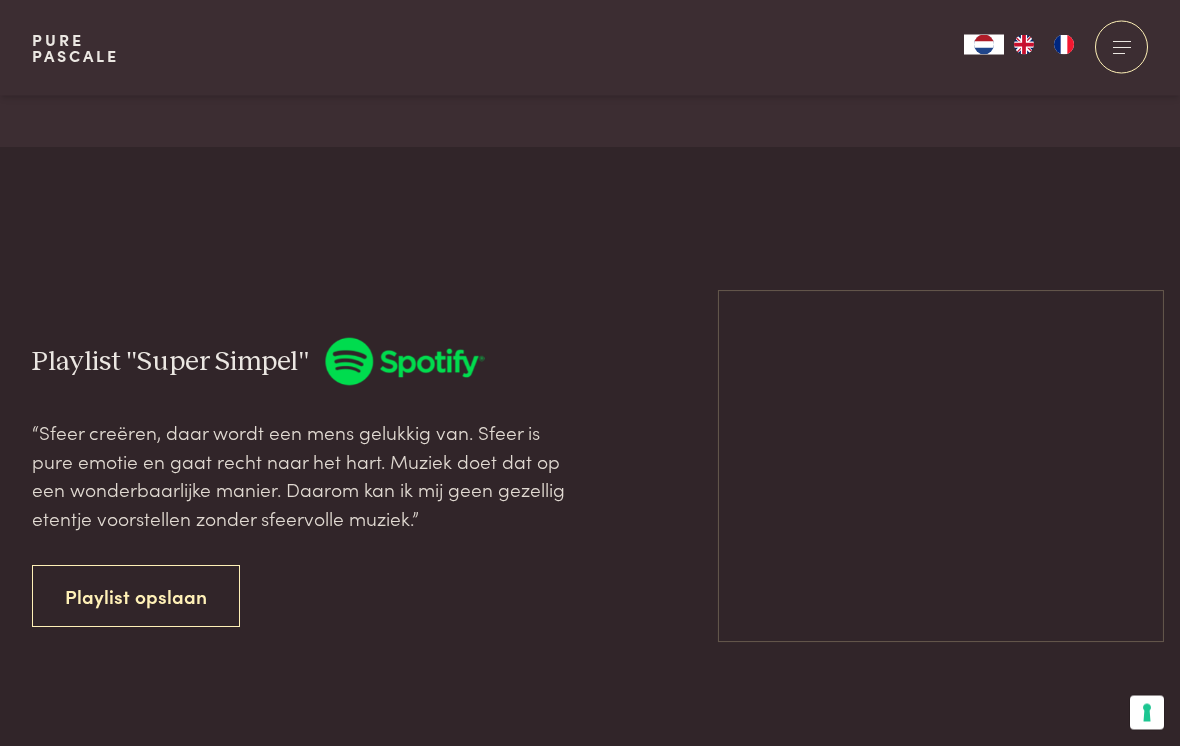 scroll, scrollTop: 4799, scrollLeft: 0, axis: vertical 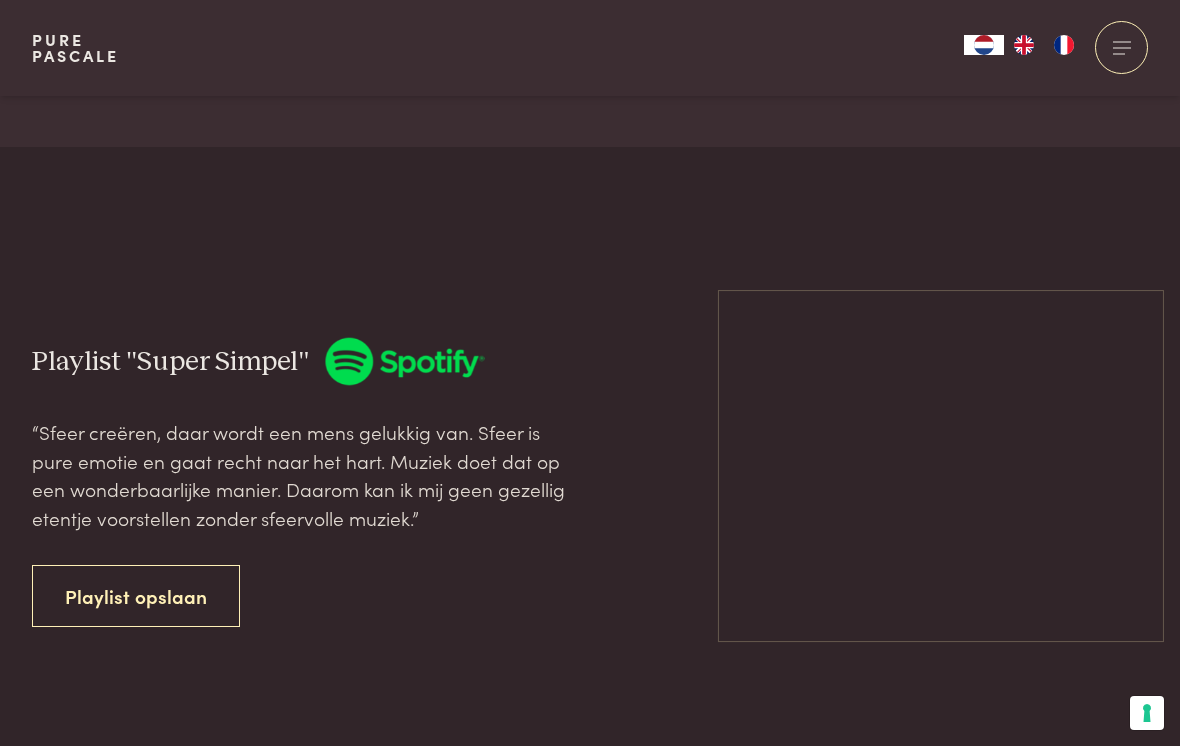 click on "Playlist opslaan" at bounding box center (136, 596) 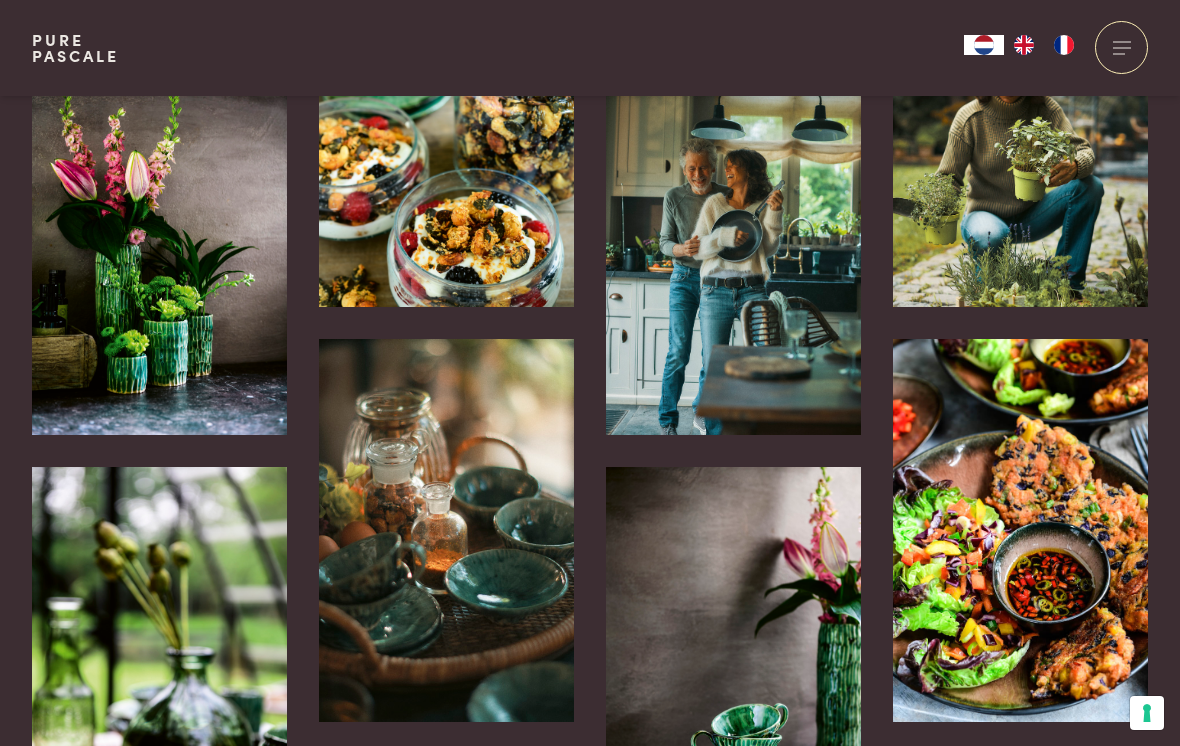 scroll, scrollTop: 3988, scrollLeft: 0, axis: vertical 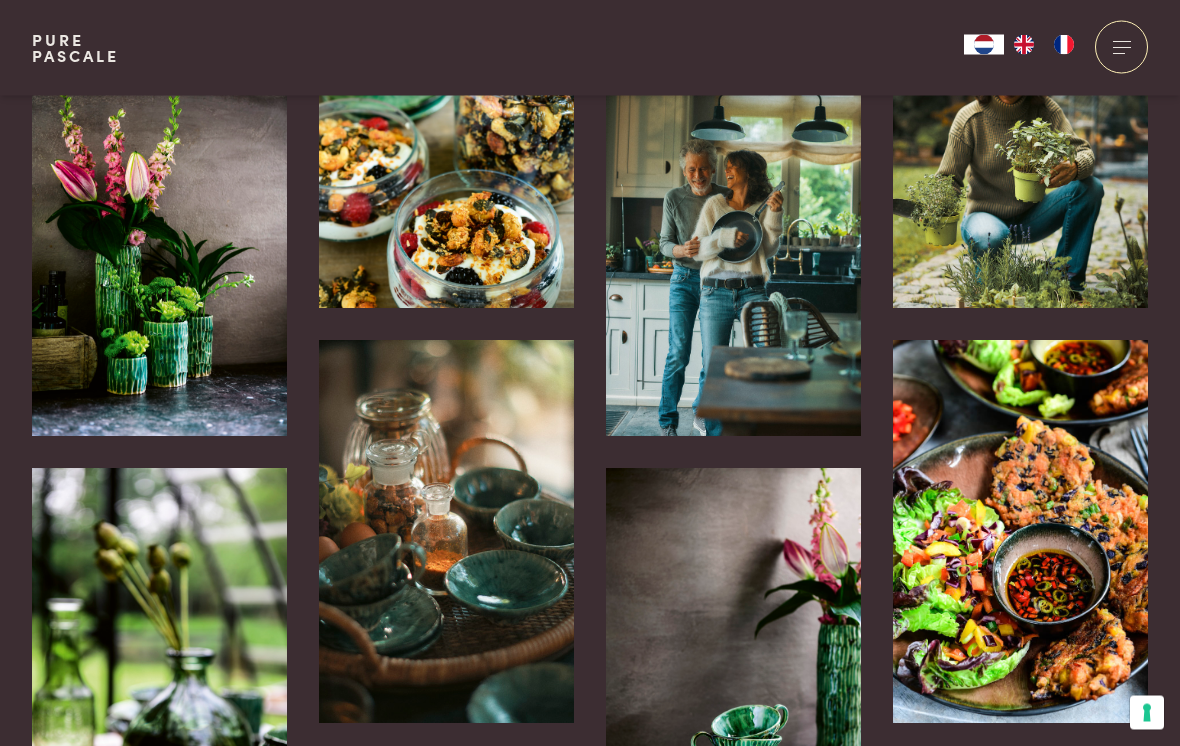 click at bounding box center (1020, 532) 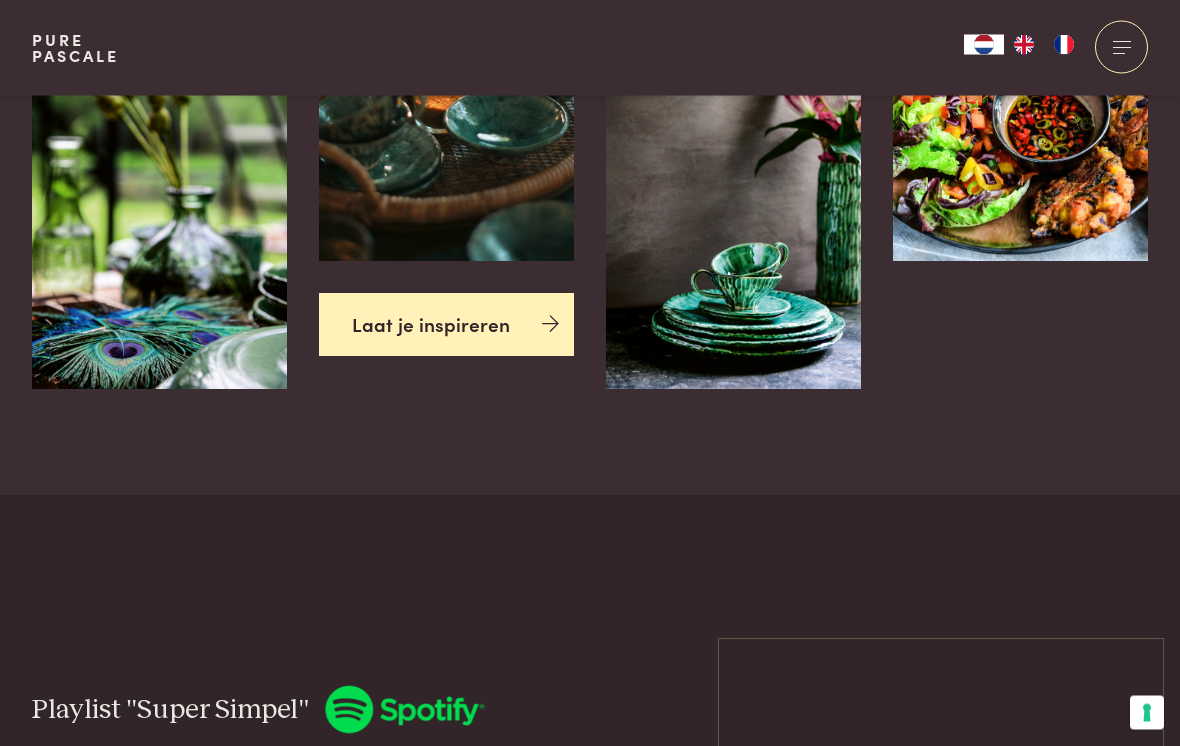 scroll, scrollTop: 4452, scrollLeft: 0, axis: vertical 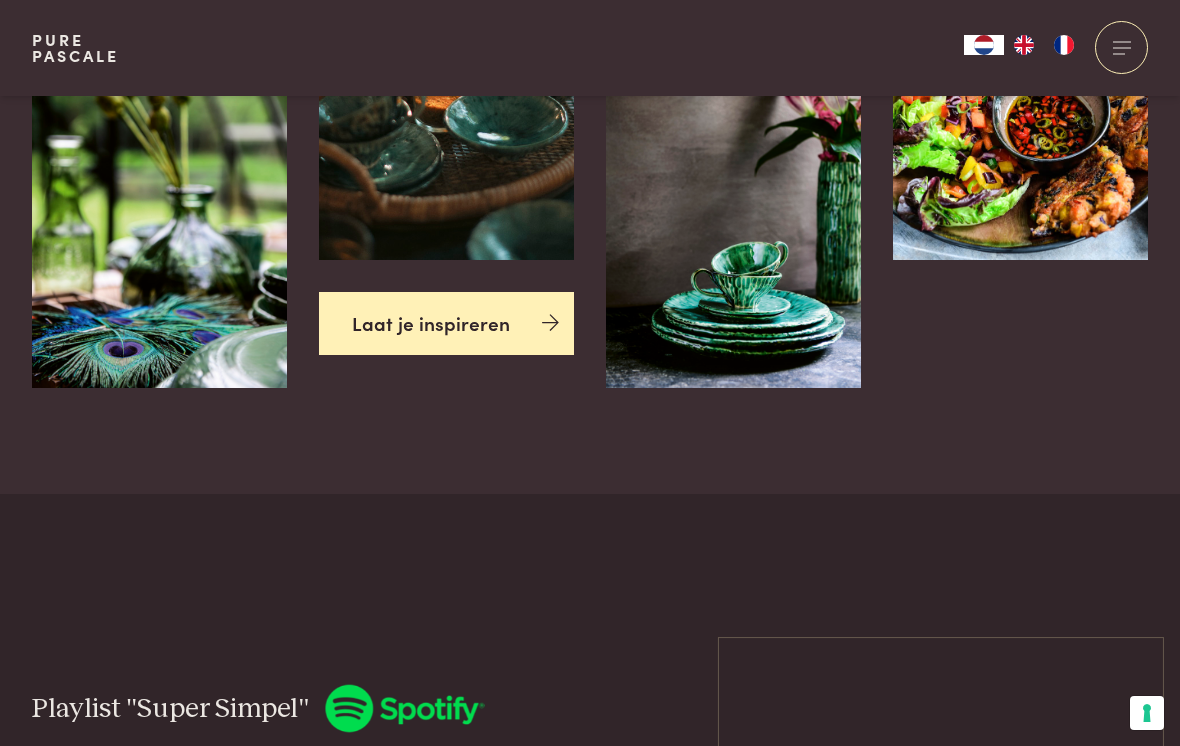 click on "Laat je inspireren" at bounding box center [446, 323] 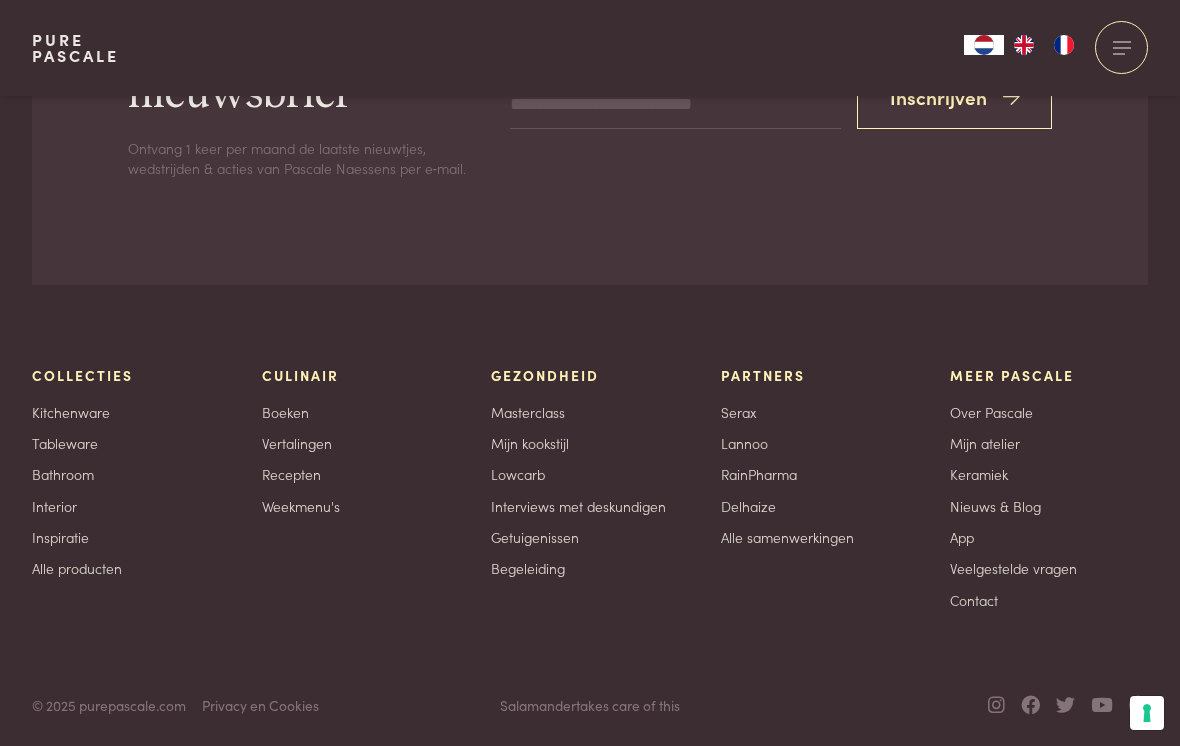 scroll, scrollTop: 6582, scrollLeft: 0, axis: vertical 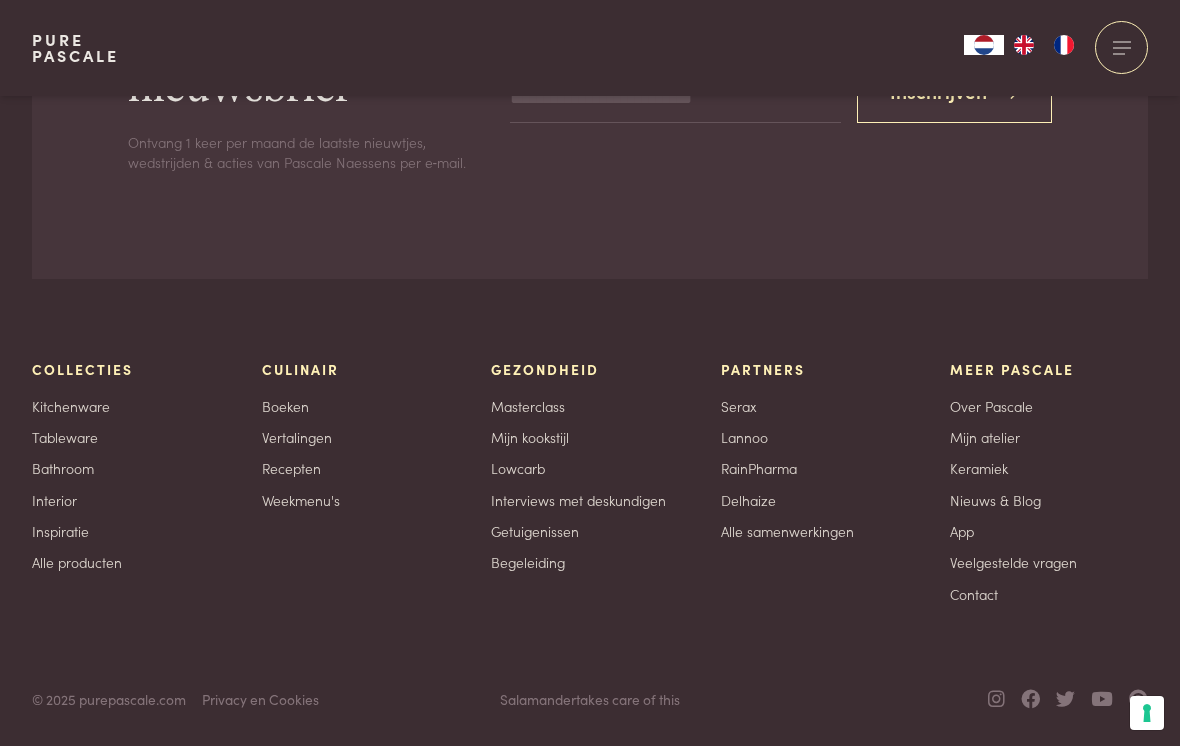 click on "Boeken" at bounding box center [285, 406] 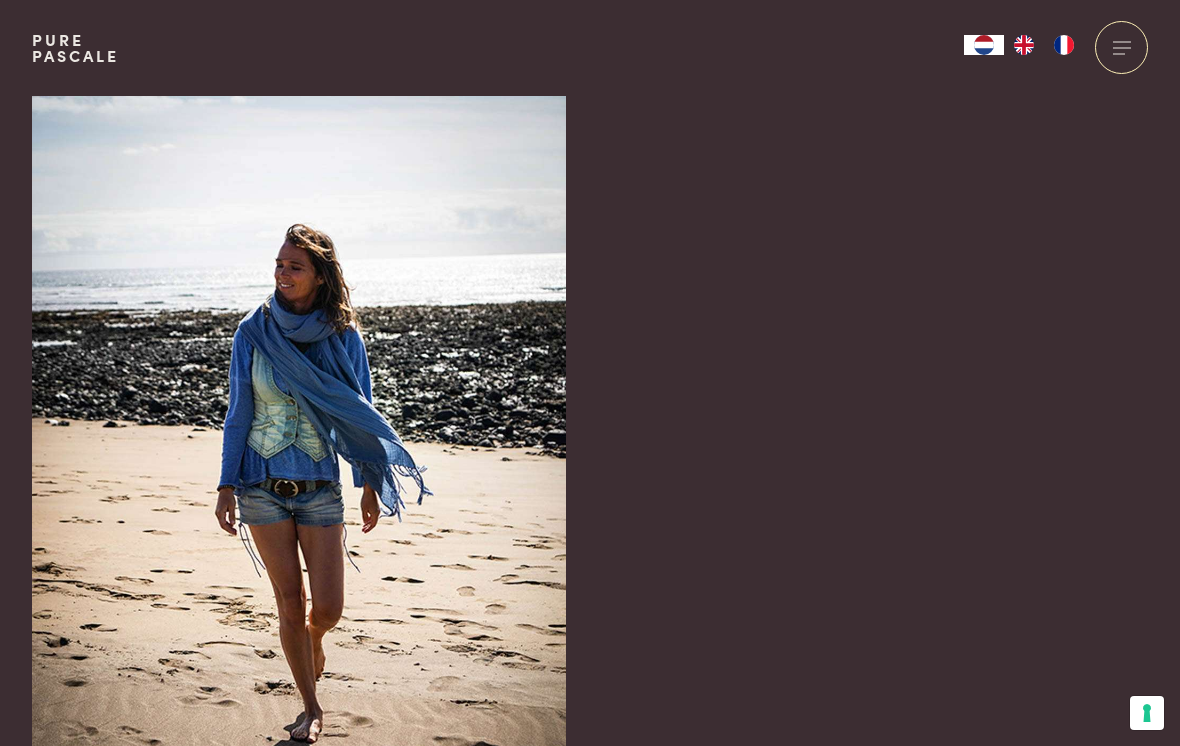 scroll, scrollTop: 0, scrollLeft: 0, axis: both 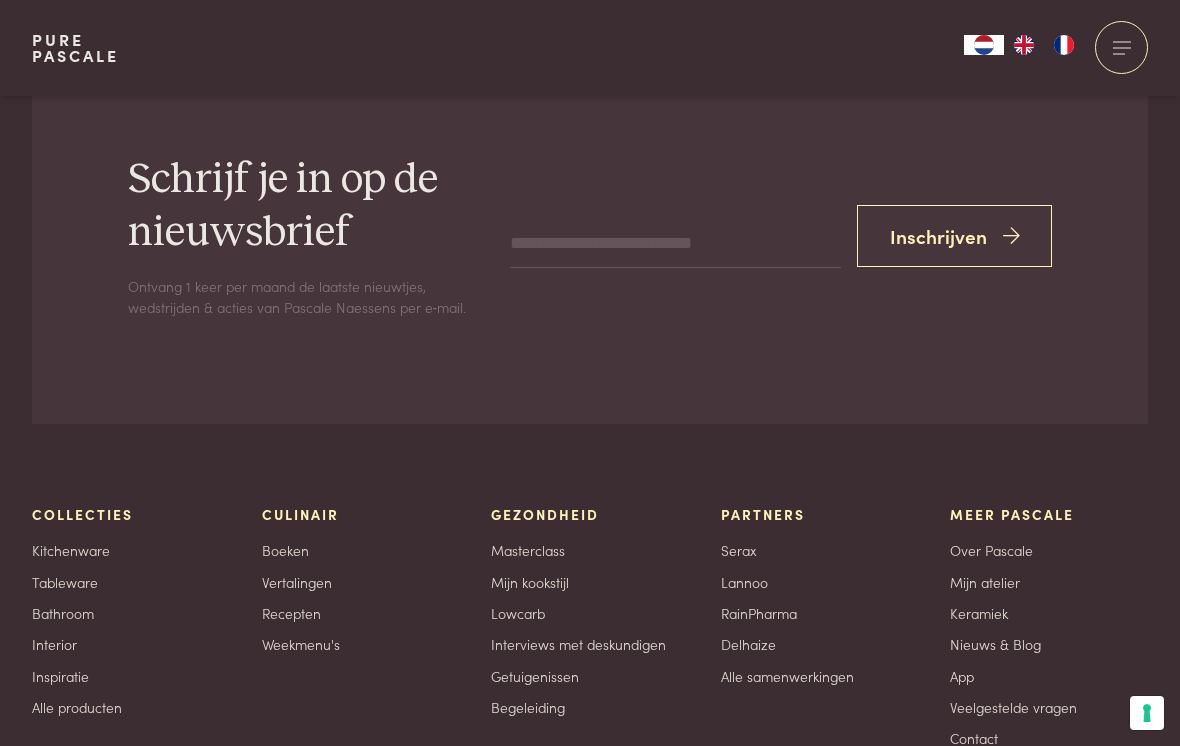 click on "Mijn kookstijl" at bounding box center [530, 582] 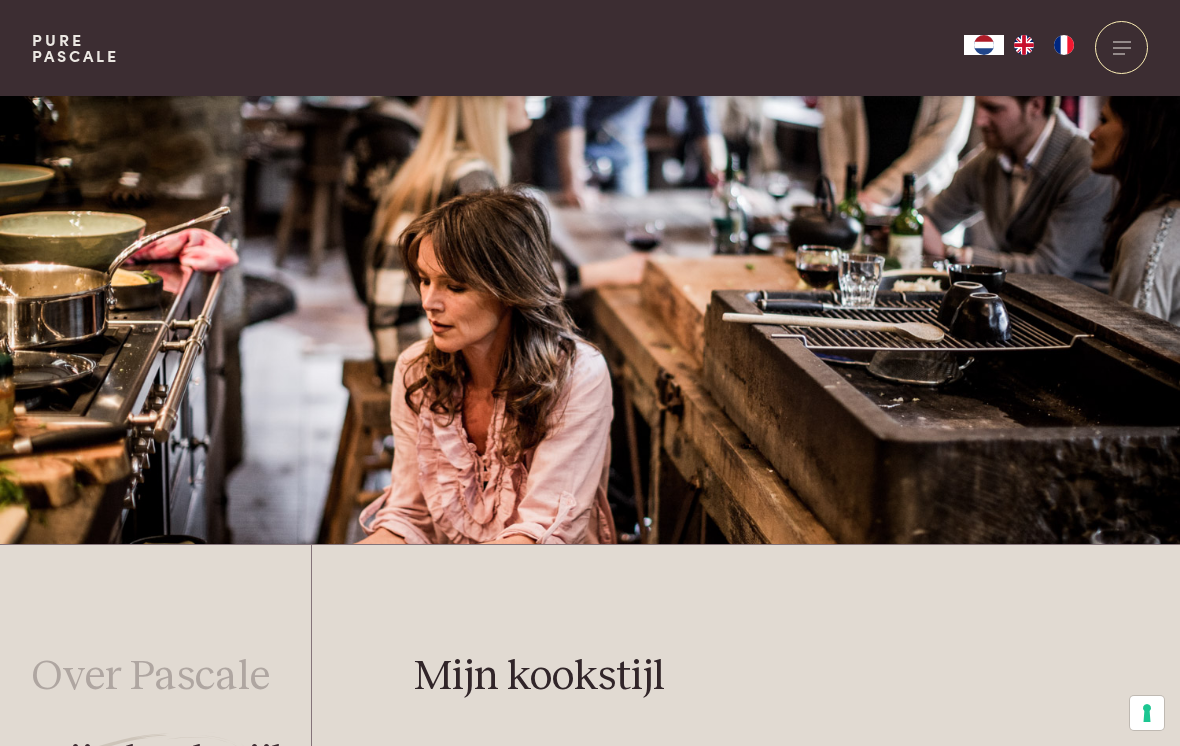 scroll, scrollTop: 563, scrollLeft: 0, axis: vertical 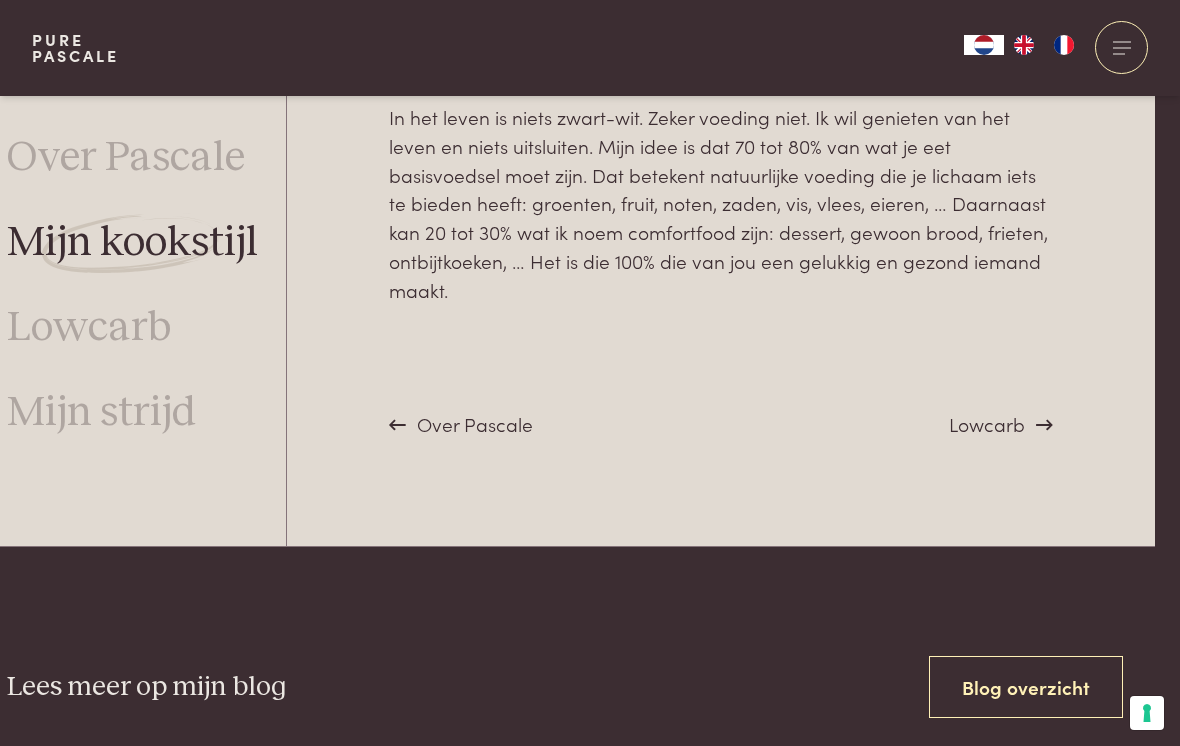 click on "Lowcarb" at bounding box center (1000, 425) 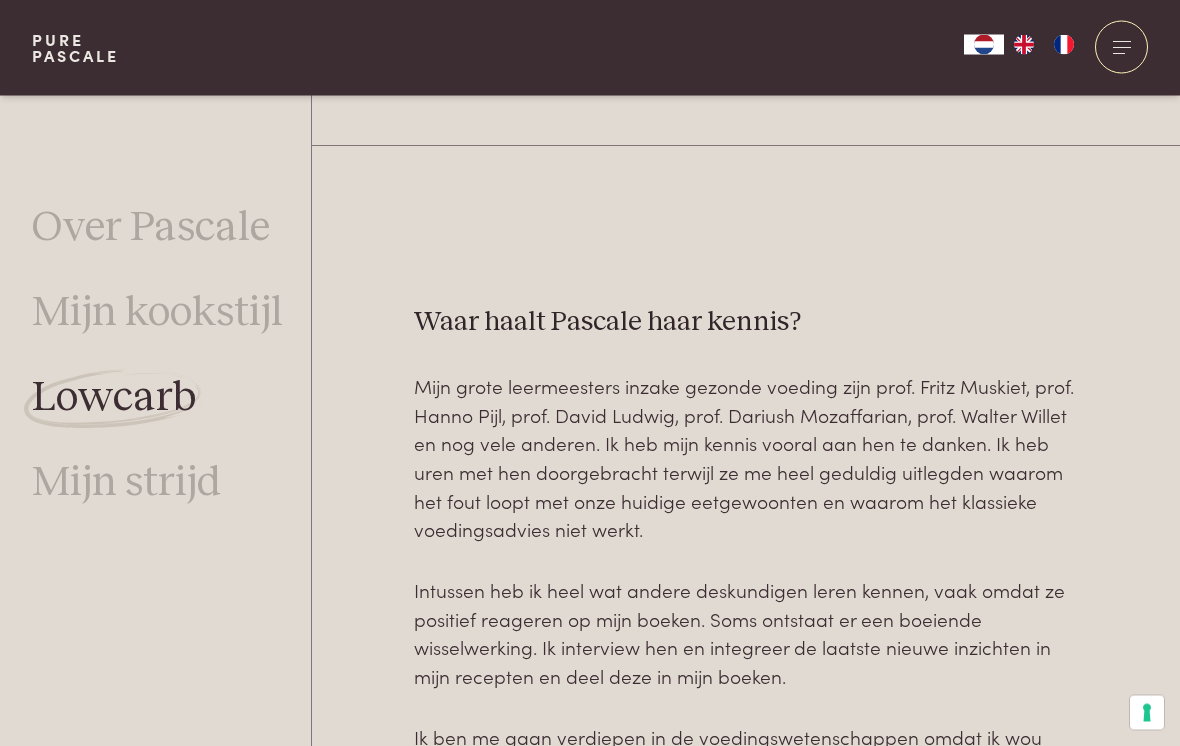 scroll, scrollTop: 4289, scrollLeft: 0, axis: vertical 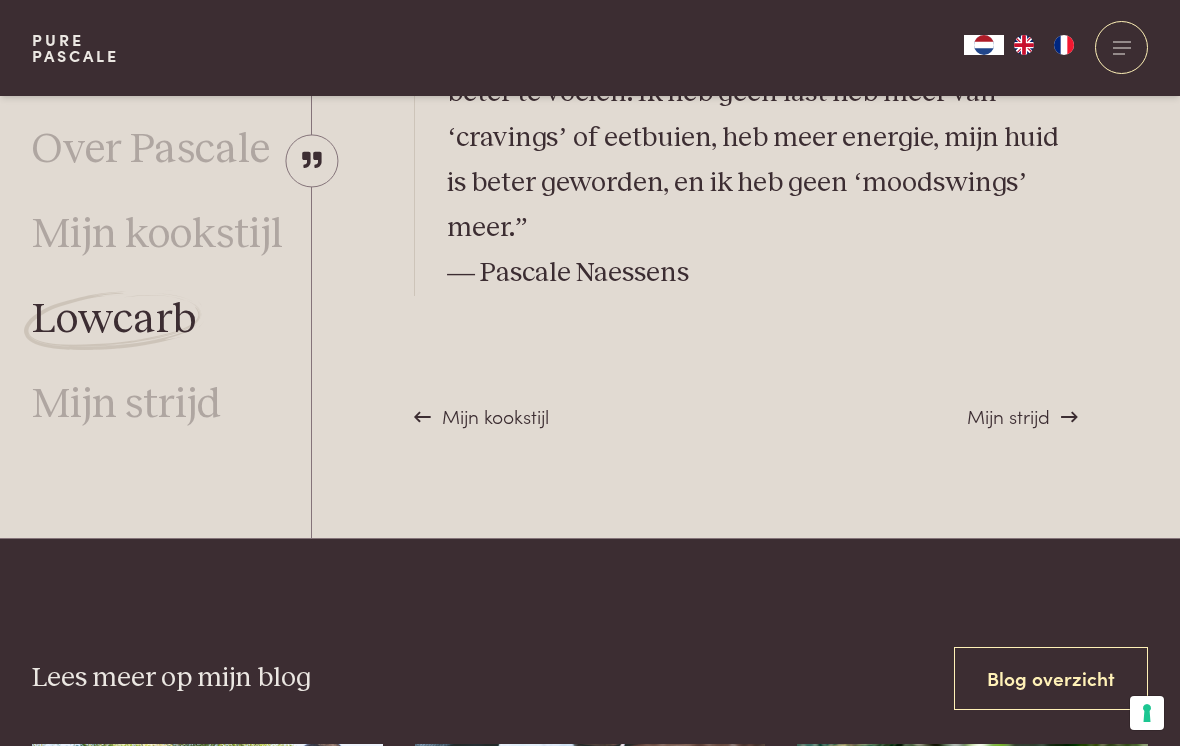 click on "Mijn strijd" at bounding box center (1008, 415) 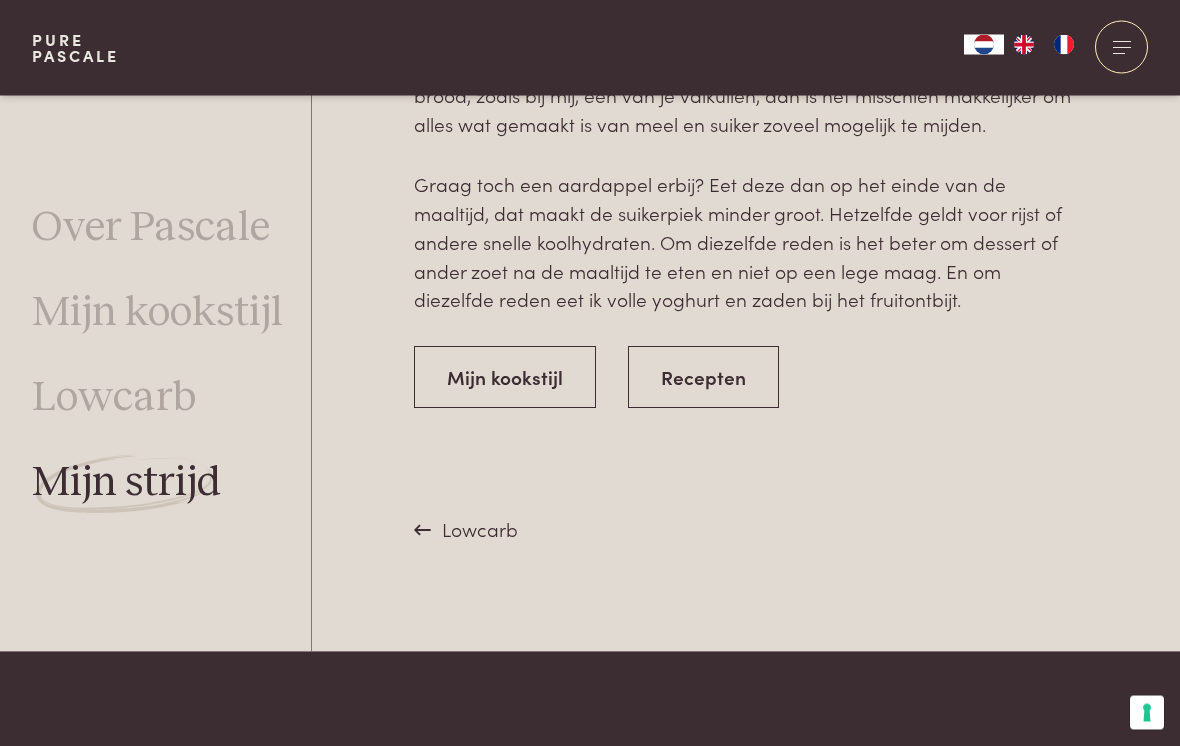 scroll, scrollTop: 4112, scrollLeft: 0, axis: vertical 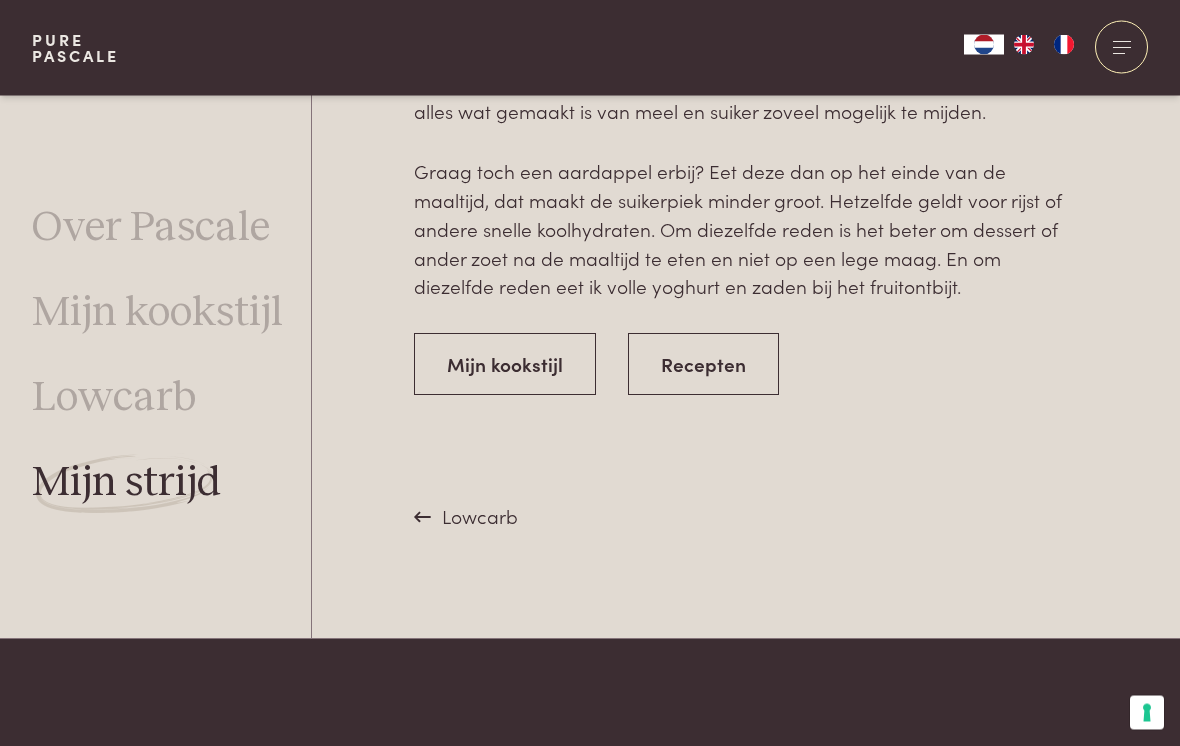 click on "Recepten" at bounding box center (703, 365) 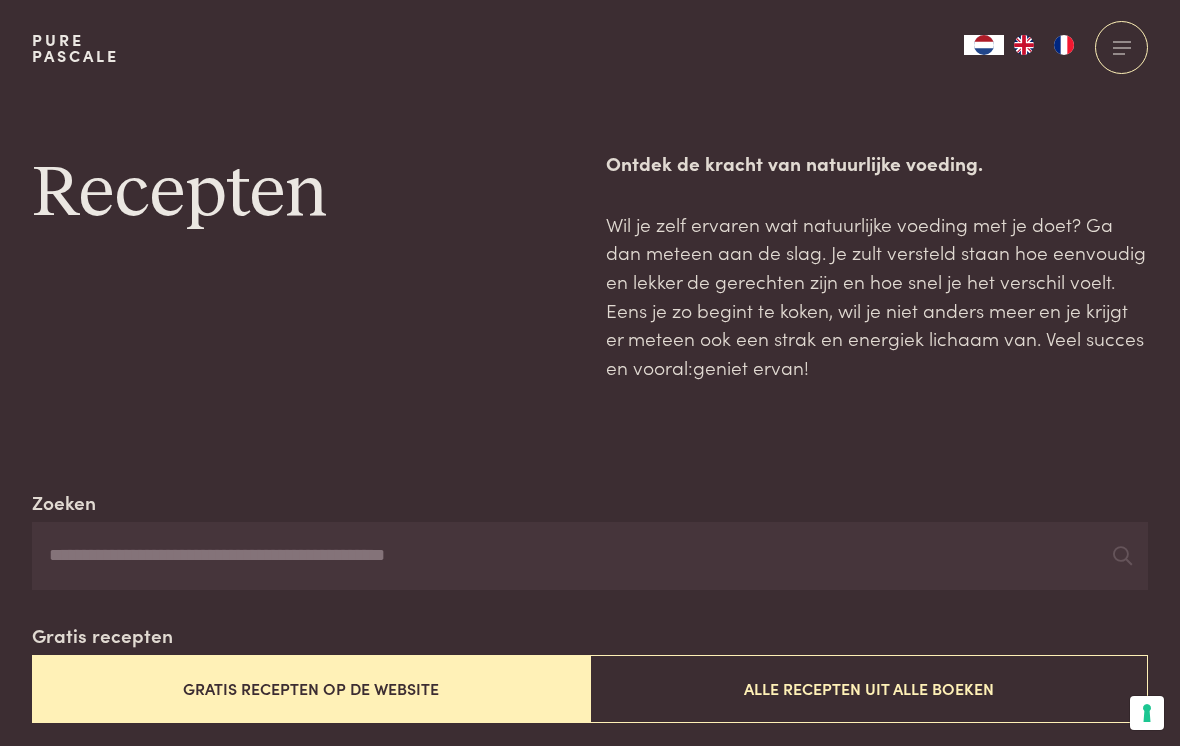 scroll, scrollTop: 0, scrollLeft: 0, axis: both 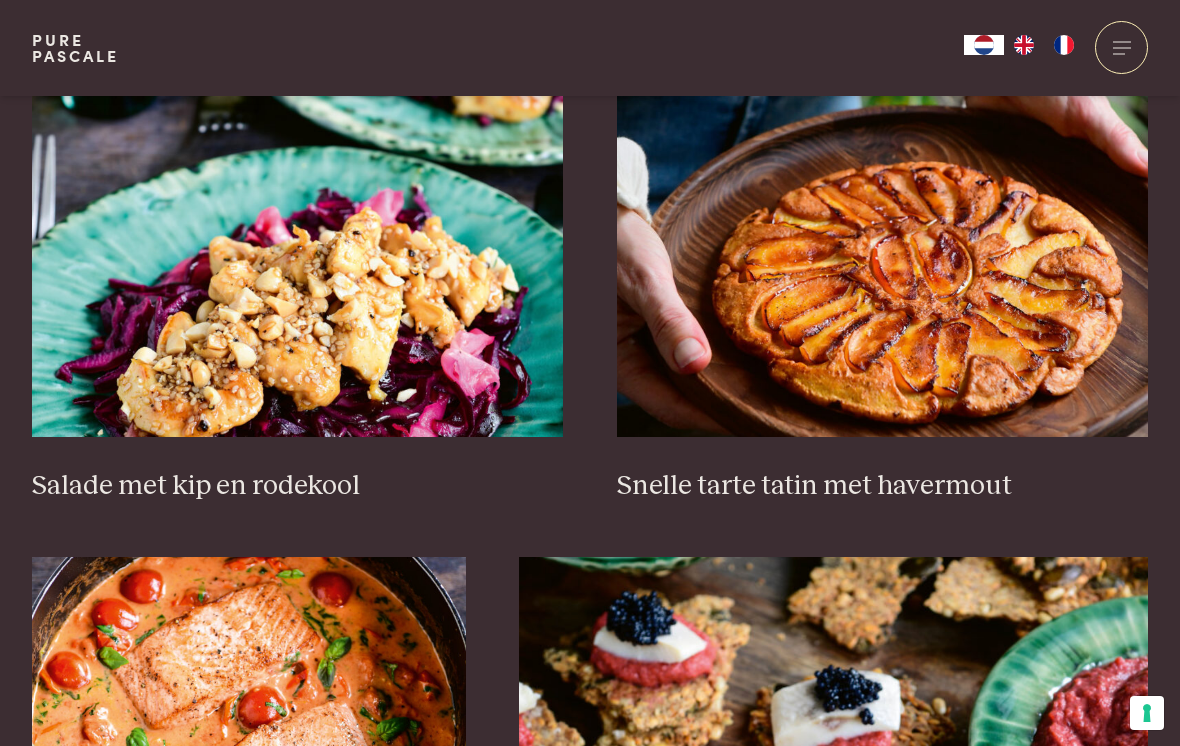 click at bounding box center [883, 237] 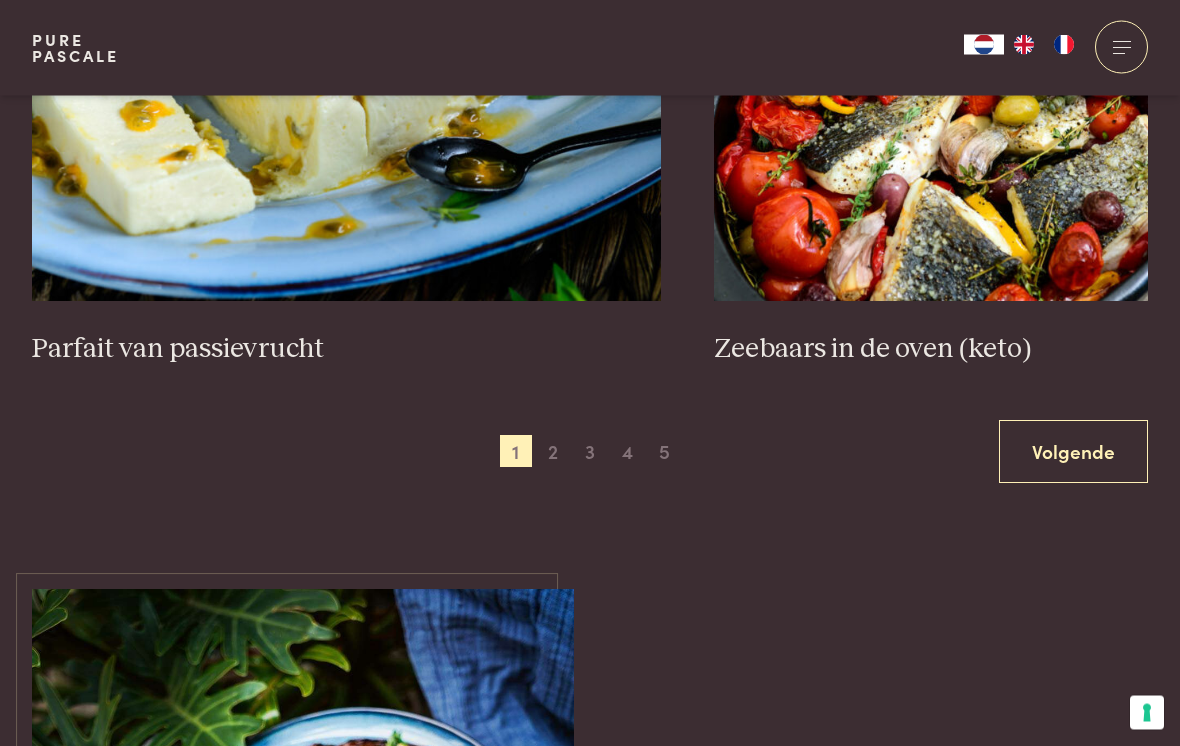 scroll, scrollTop: 3614, scrollLeft: 0, axis: vertical 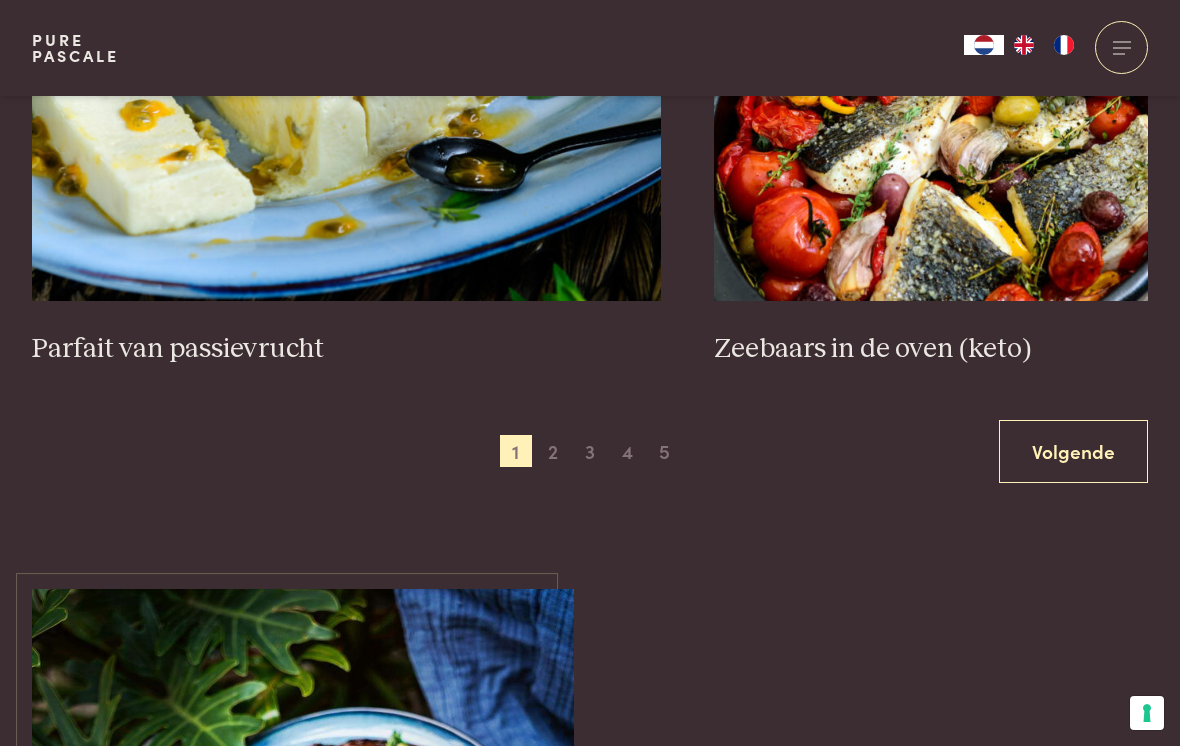 click on "2" at bounding box center [553, 451] 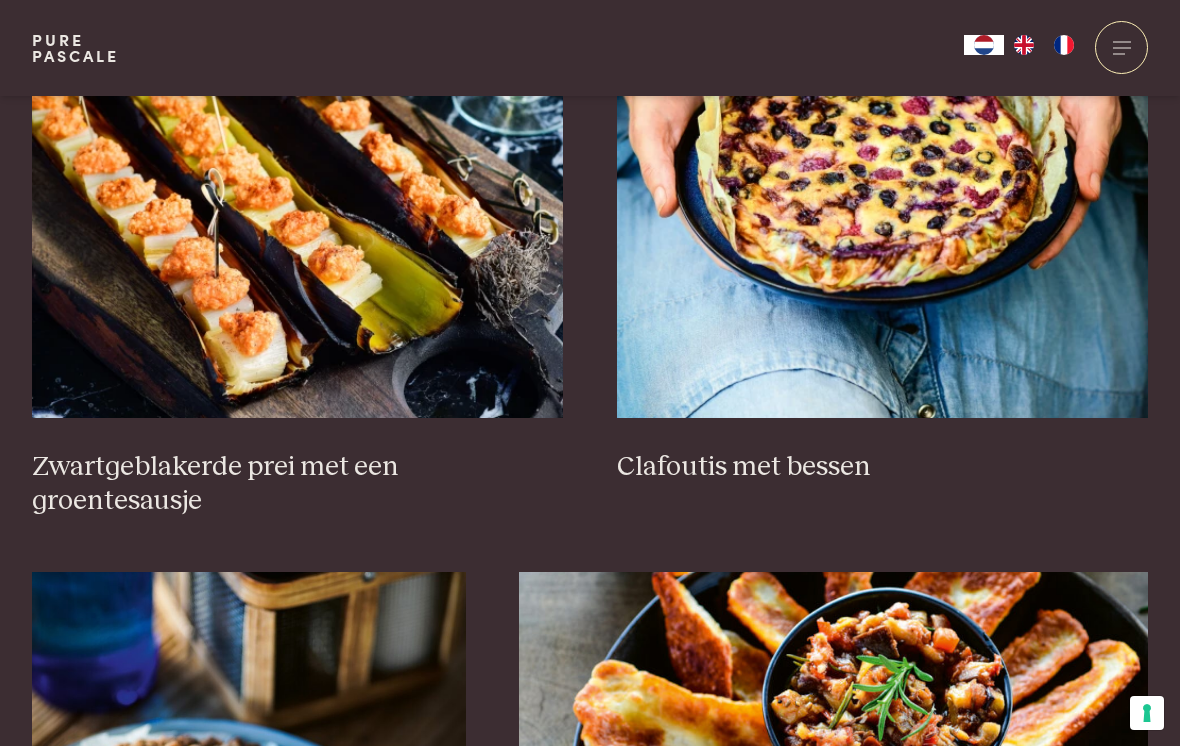 scroll, scrollTop: 836, scrollLeft: 0, axis: vertical 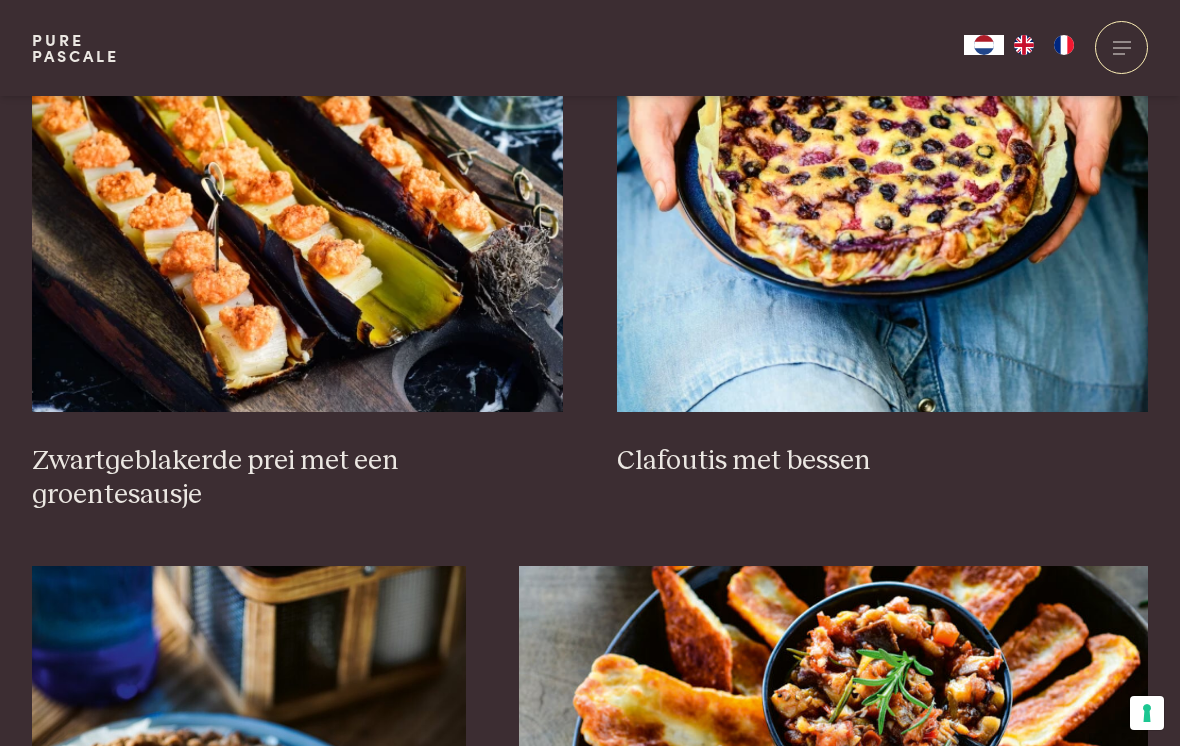 click on "Clafoutis met bessen" at bounding box center (883, 461) 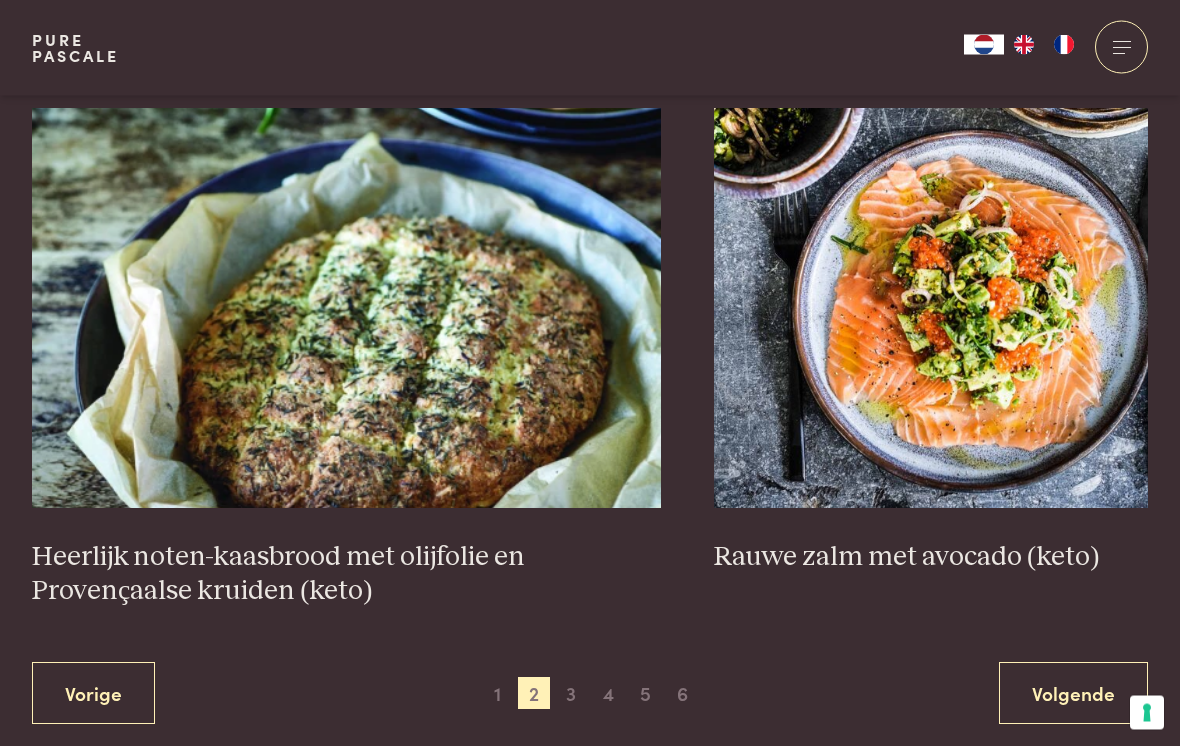 scroll, scrollTop: 3477, scrollLeft: 0, axis: vertical 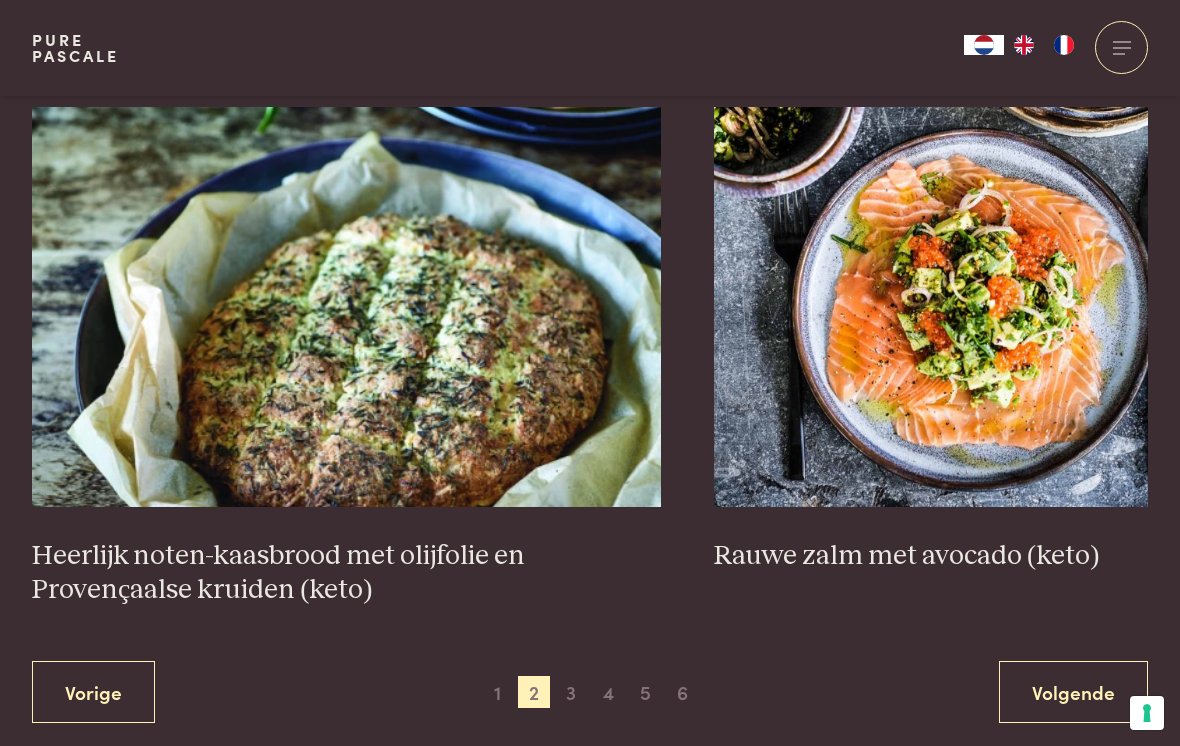 click at bounding box center [346, 307] 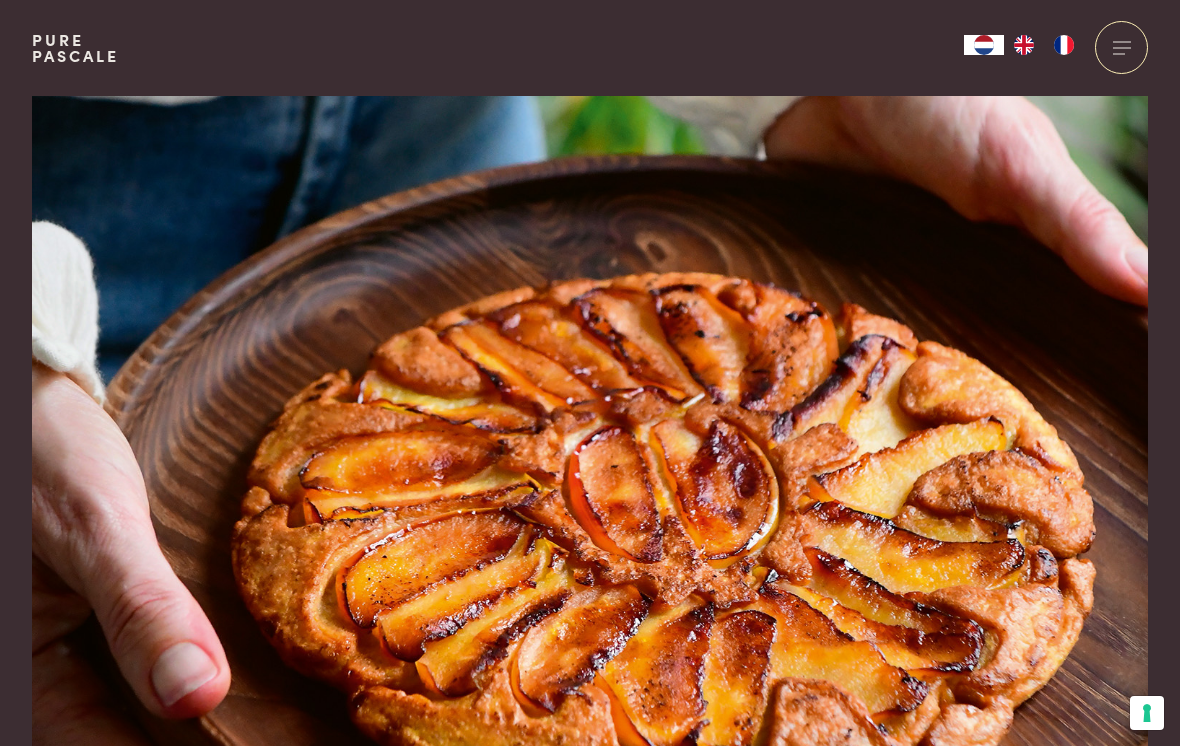 scroll, scrollTop: 0, scrollLeft: 0, axis: both 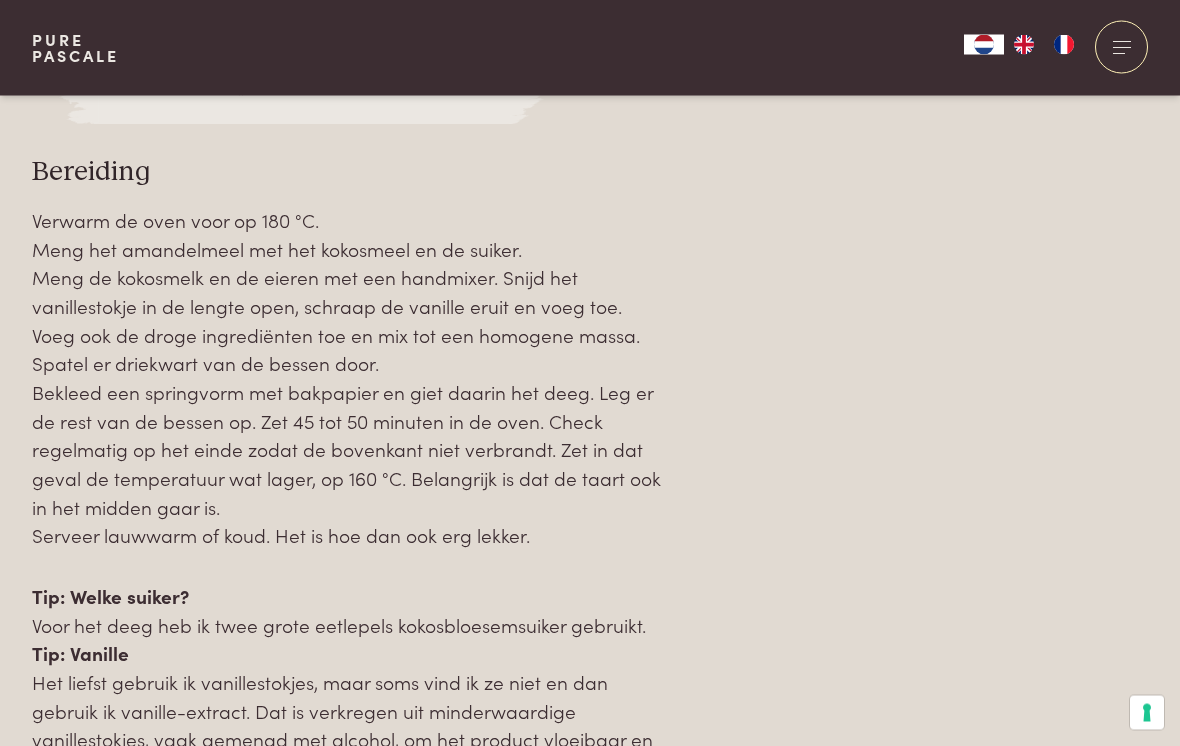 click on "Over dit recept   De originele Franse clafoutis wordt gemaakt met kersen, maar deze versie met frambozen, blauwe bessen en bramen vind ik wel heel speciaal.
Ingrediënten voor
-
2
+
personen
suiker
250 g bessen, gemengd
200 g kokosmelk
3 eieren
20 g amandelmeel
12 g kokosmeel
Bestel online         Gerecht delen" at bounding box center (590, 74) 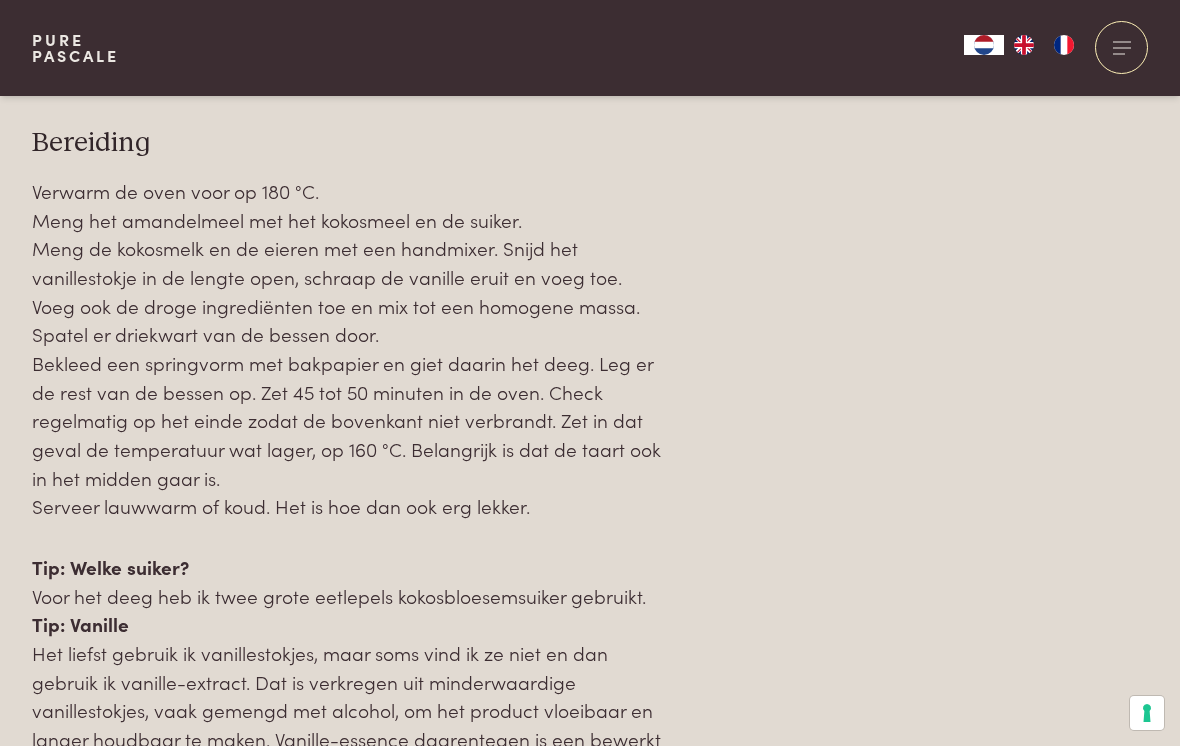 scroll, scrollTop: 2249, scrollLeft: 0, axis: vertical 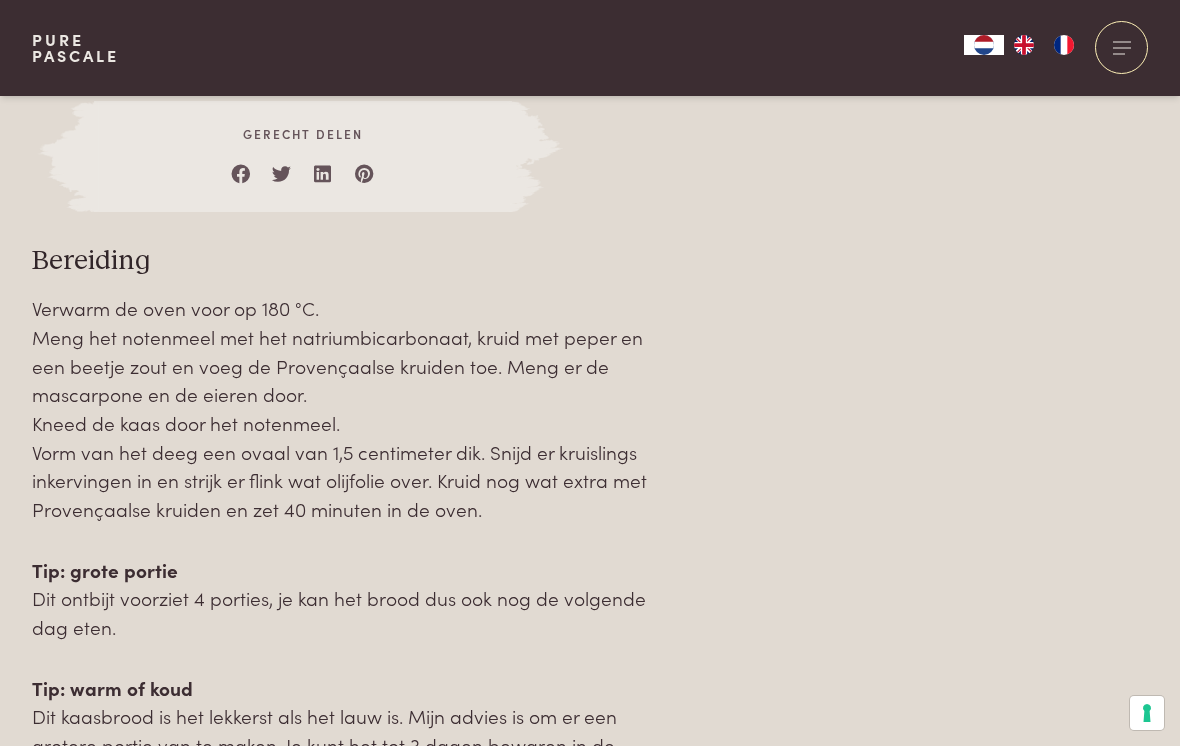click at bounding box center [1121, 47] 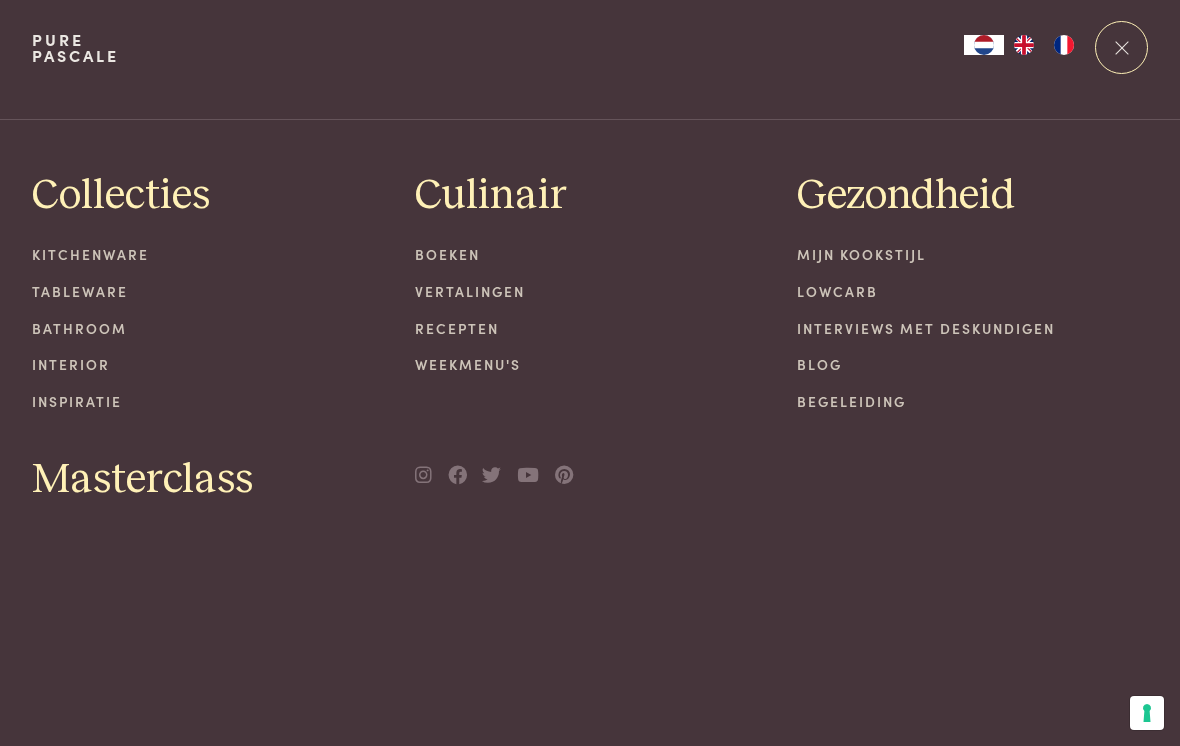 click on "Weekmenu's" at bounding box center [590, 364] 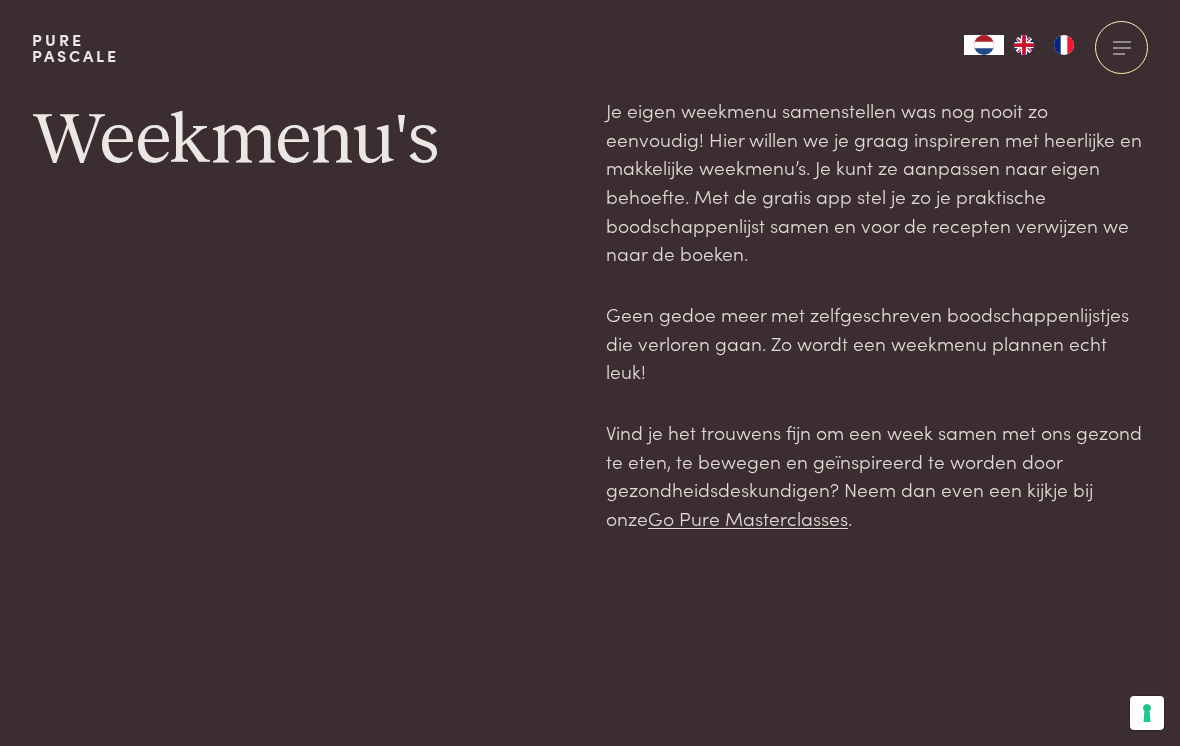 scroll, scrollTop: 0, scrollLeft: 0, axis: both 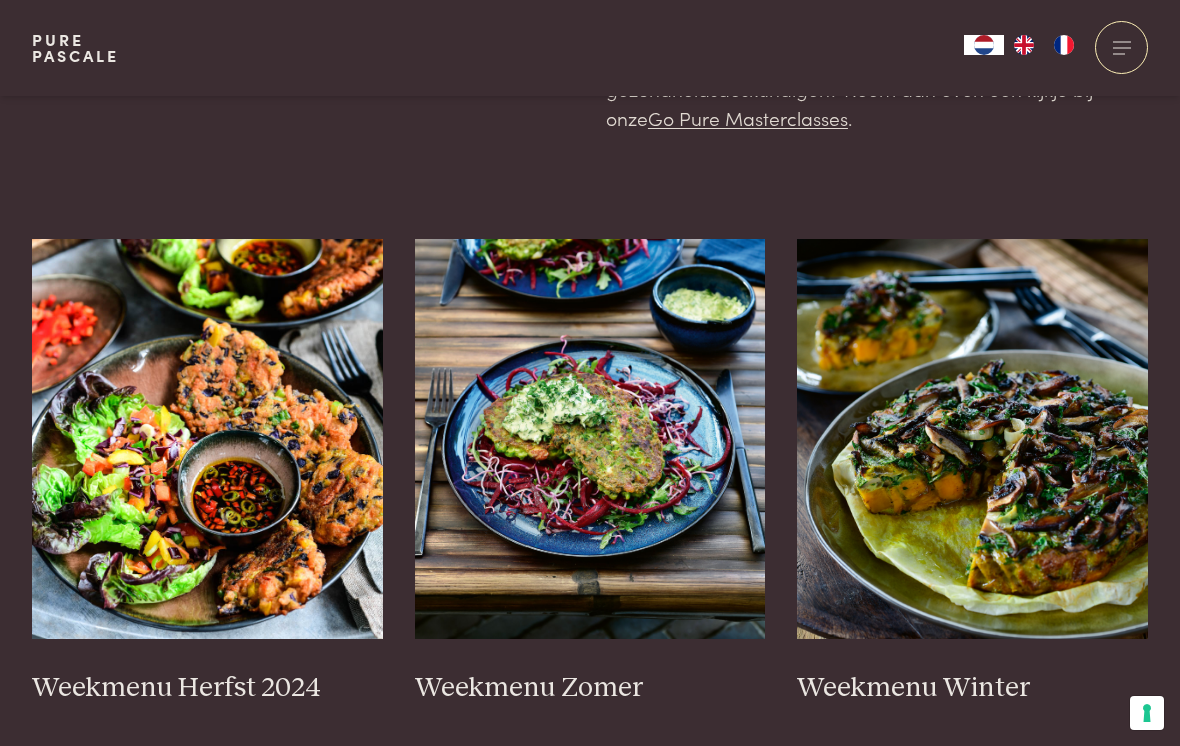 click at bounding box center (590, 439) 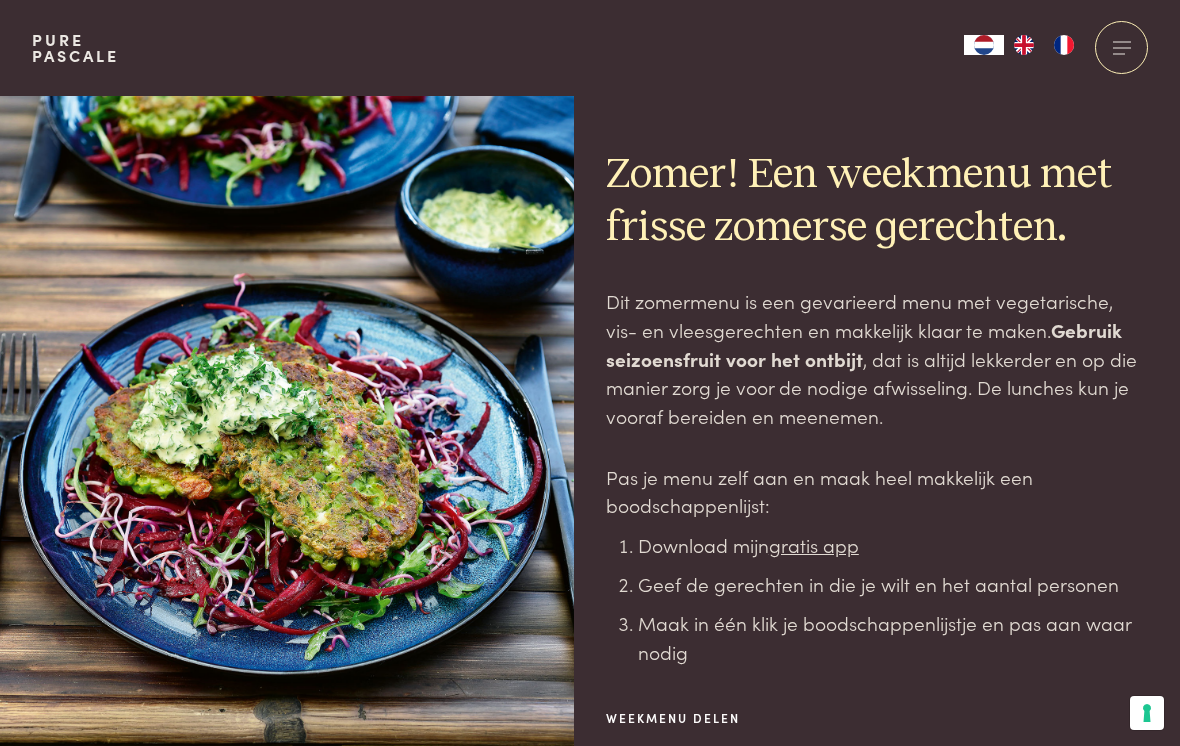 scroll, scrollTop: 0, scrollLeft: 0, axis: both 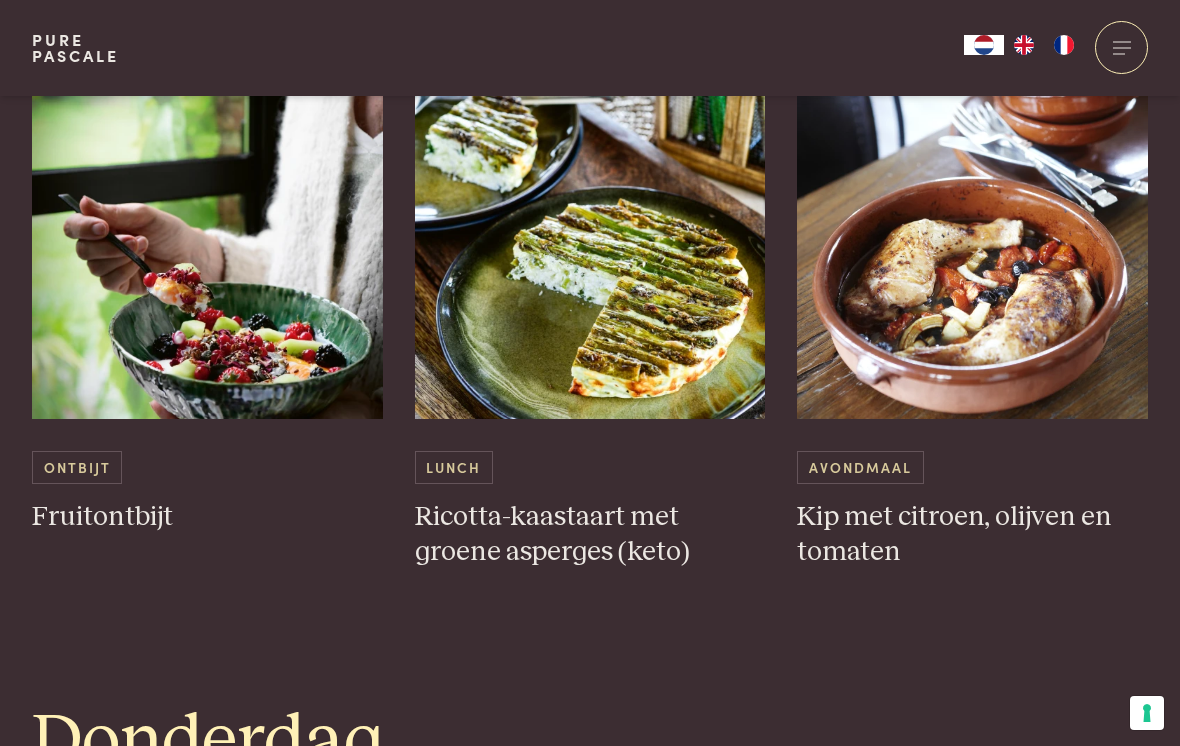 click at bounding box center (590, 219) 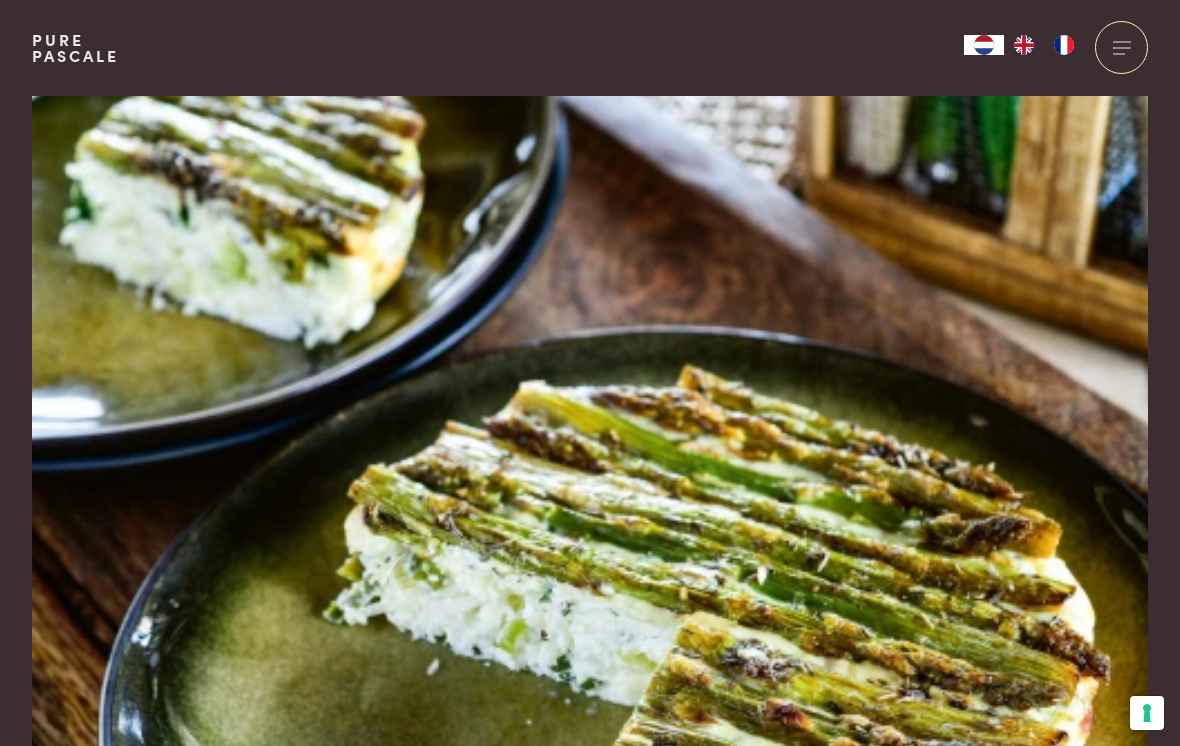 scroll, scrollTop: 0, scrollLeft: 0, axis: both 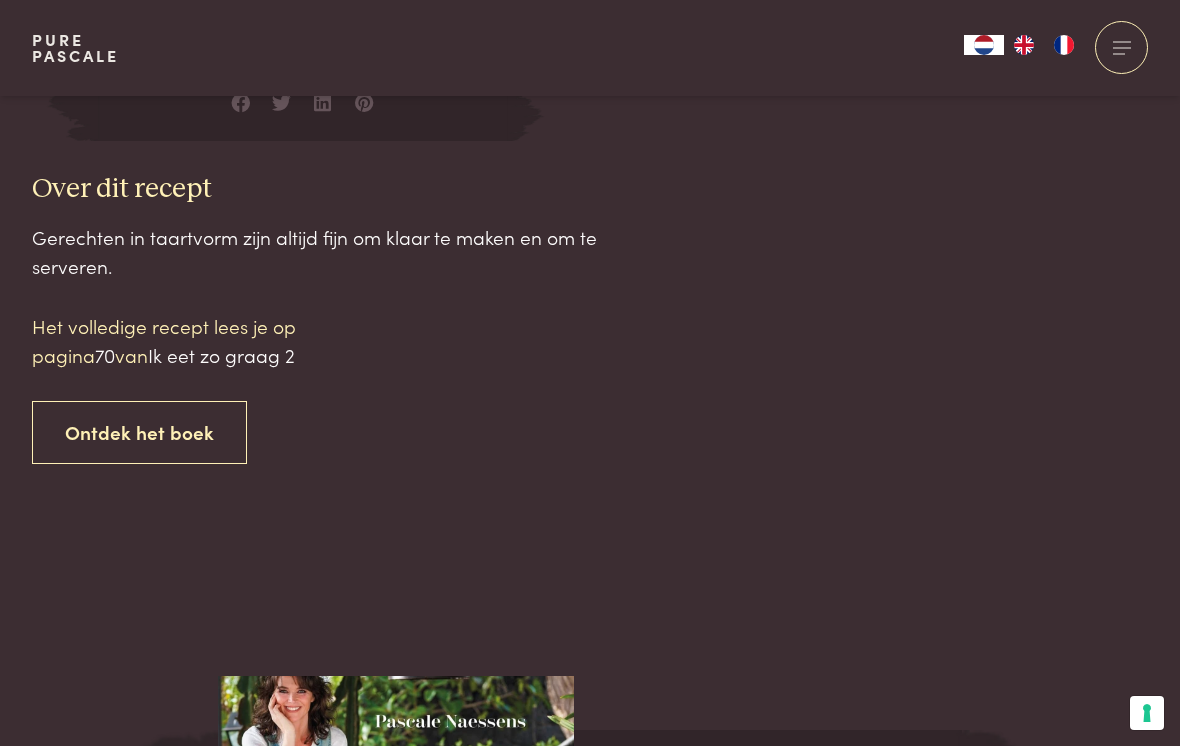 click on "70" at bounding box center (105, 354) 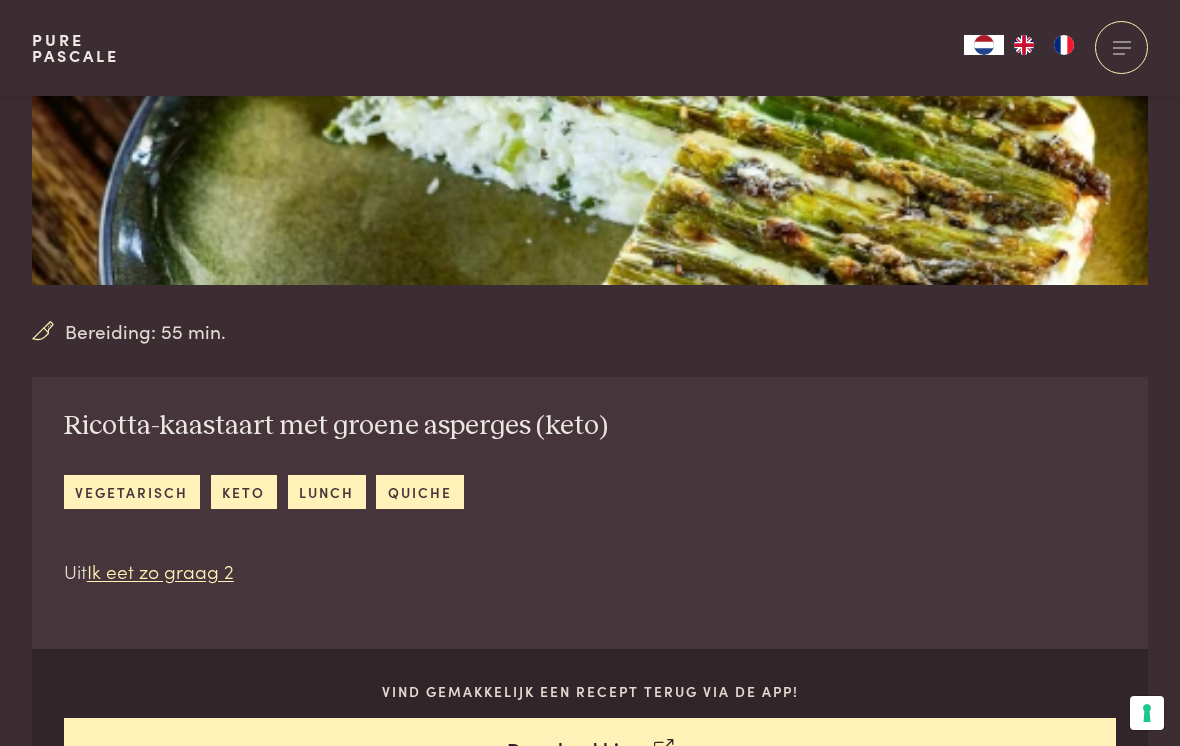 scroll, scrollTop: 480, scrollLeft: 0, axis: vertical 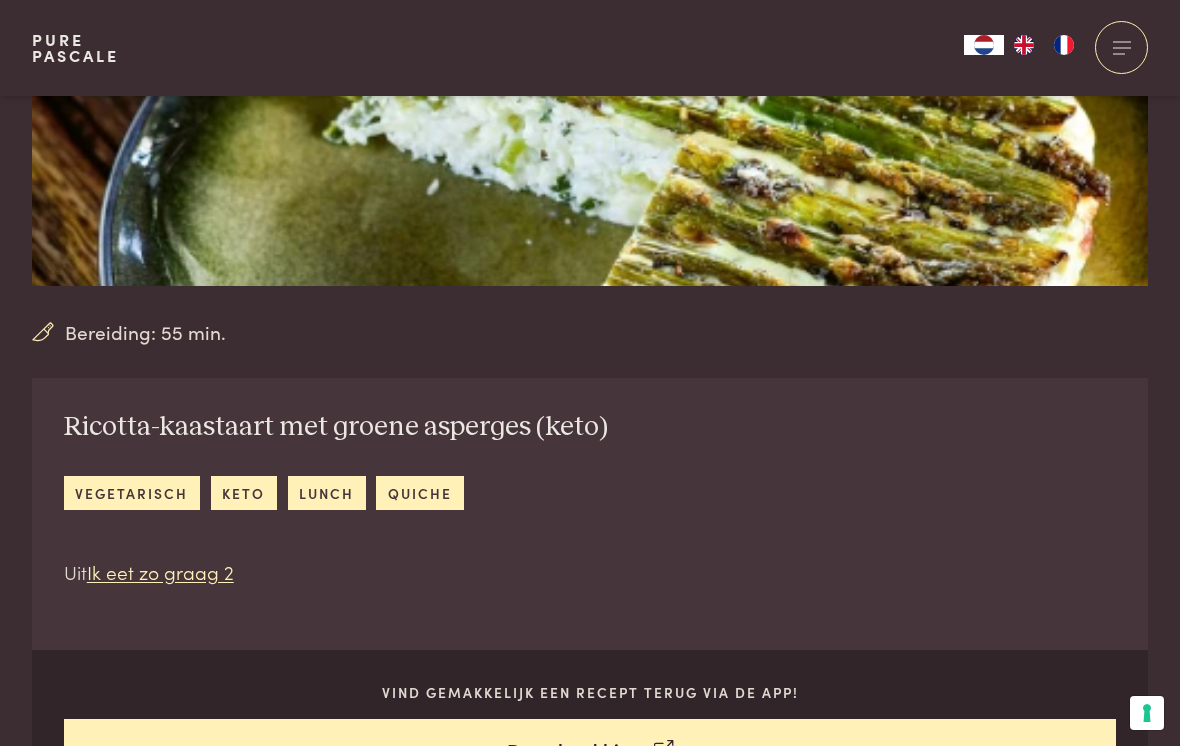 click on "keto" at bounding box center [244, 492] 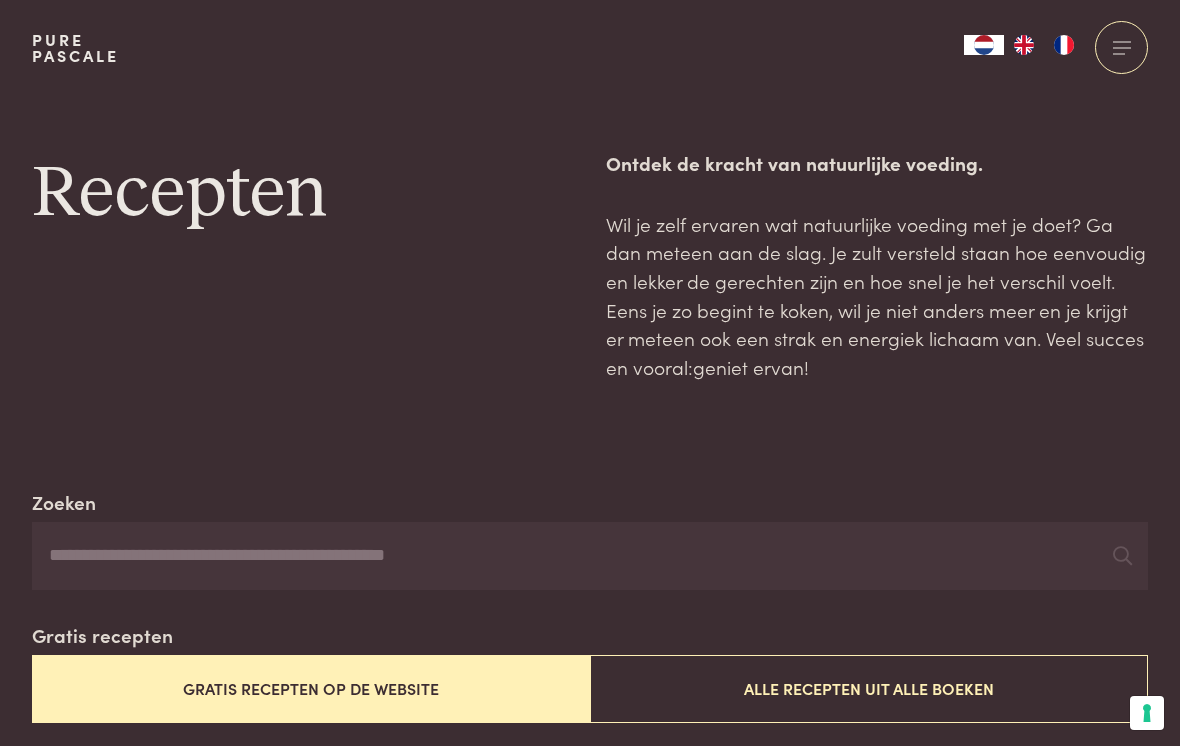 scroll, scrollTop: 0, scrollLeft: 0, axis: both 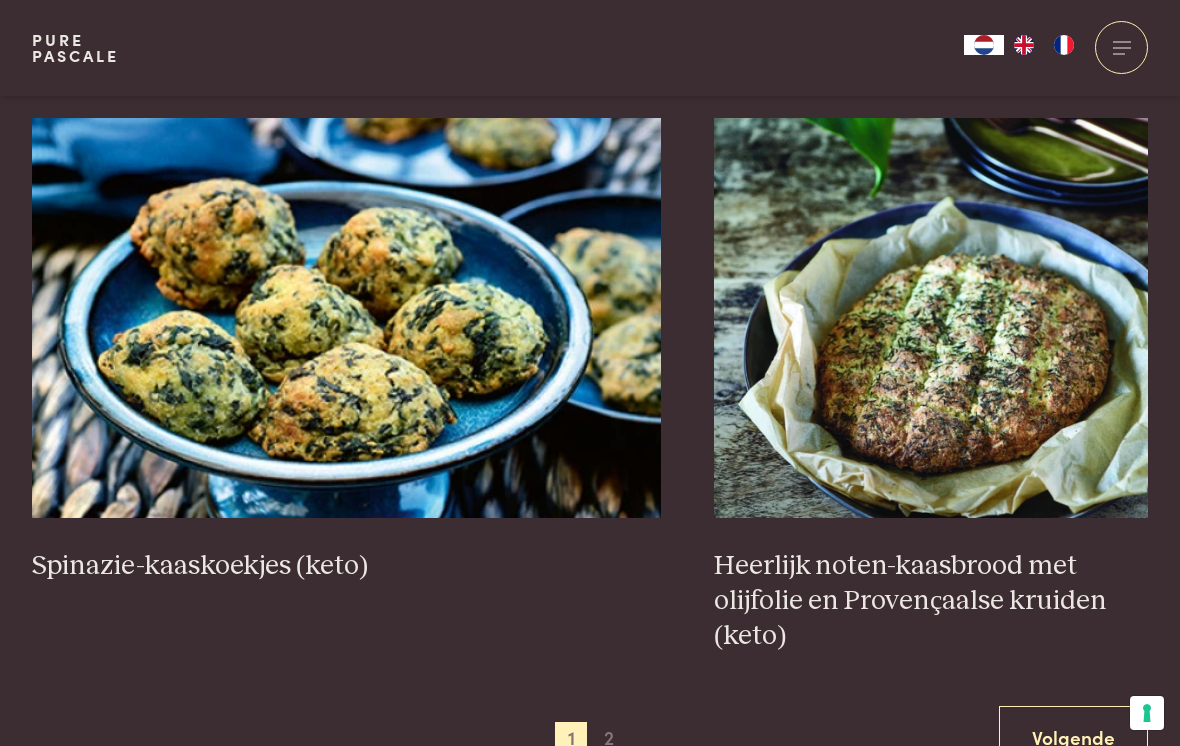 click on "2" at bounding box center [609, 738] 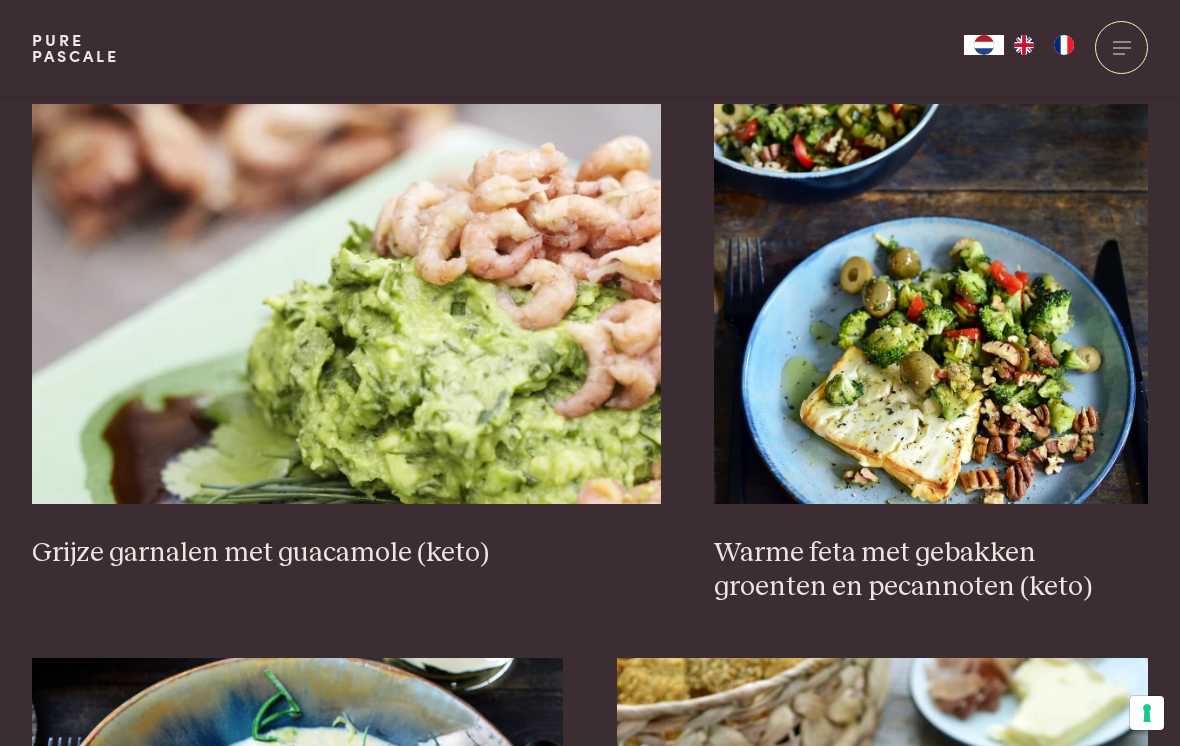 scroll, scrollTop: 1827, scrollLeft: 0, axis: vertical 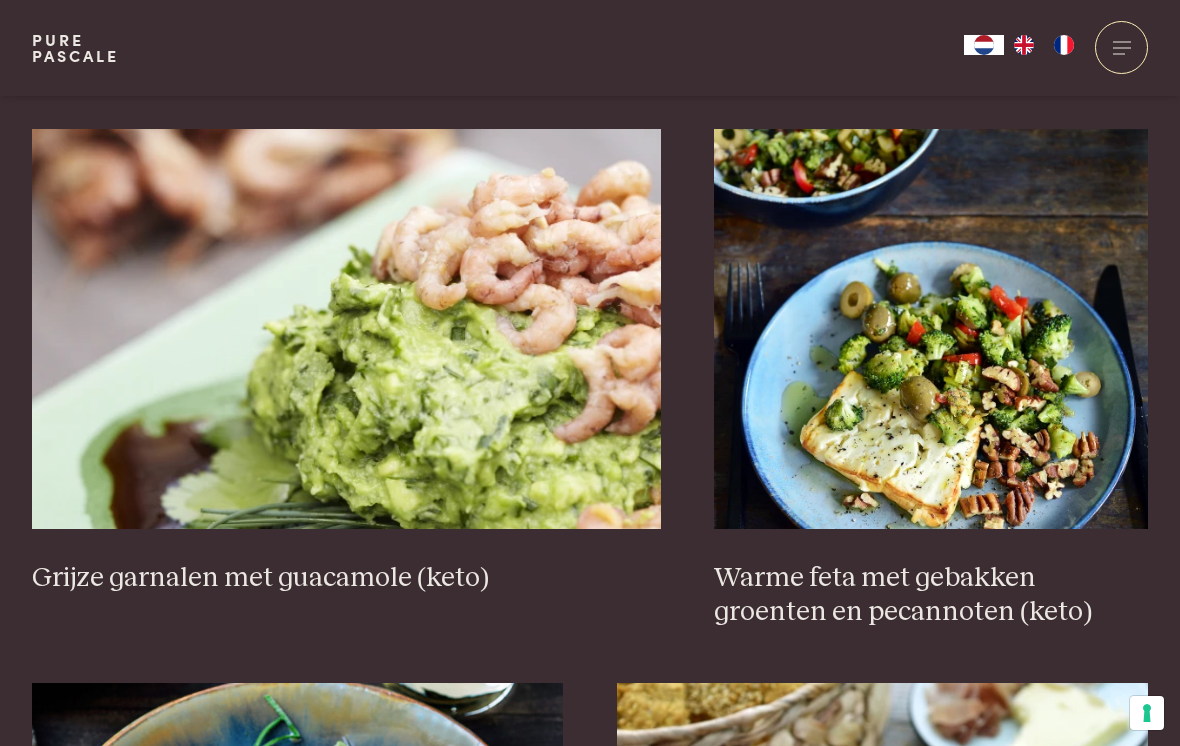 click at bounding box center [931, 329] 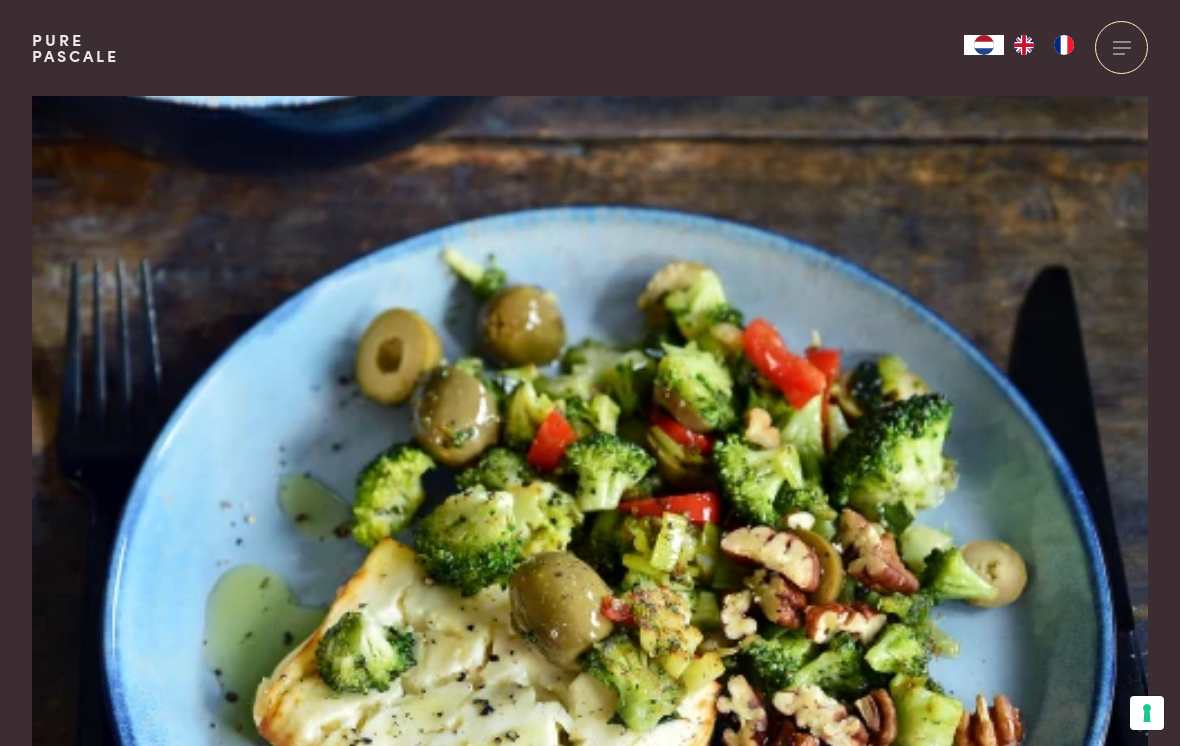 scroll, scrollTop: 0, scrollLeft: 0, axis: both 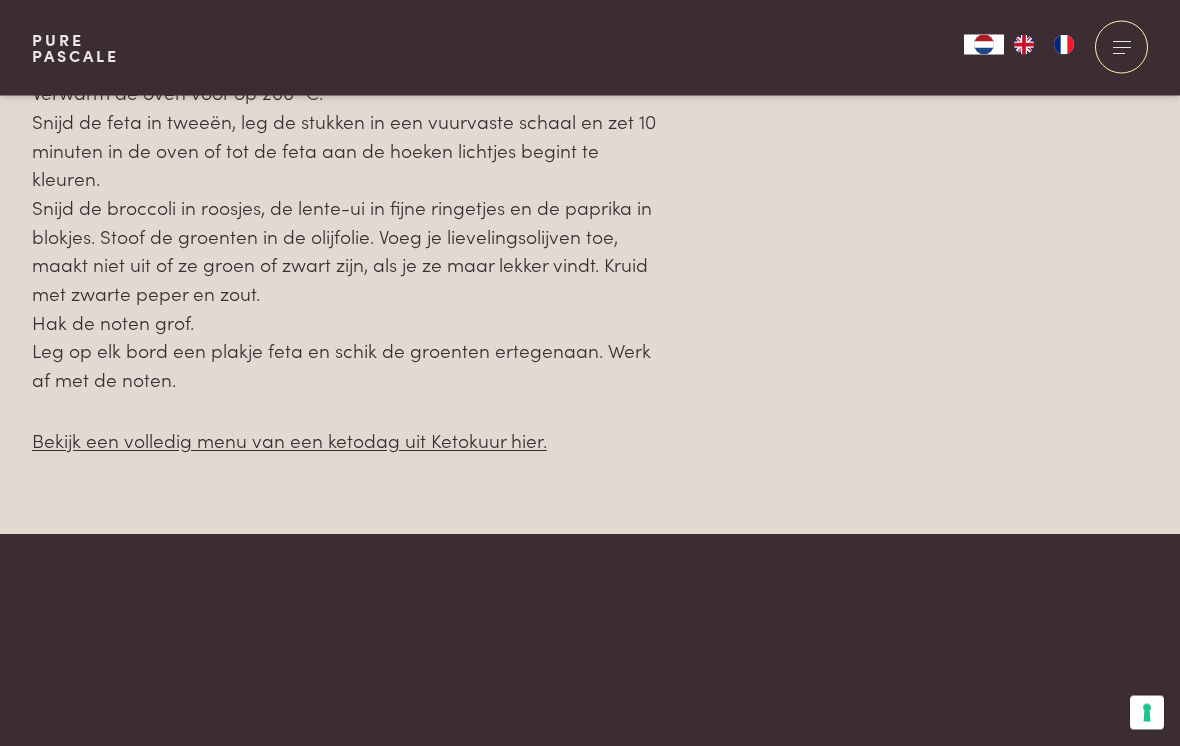 click on "Bekijk een volledig menu van een ketodag uit Ketokuur hier." at bounding box center (289, 440) 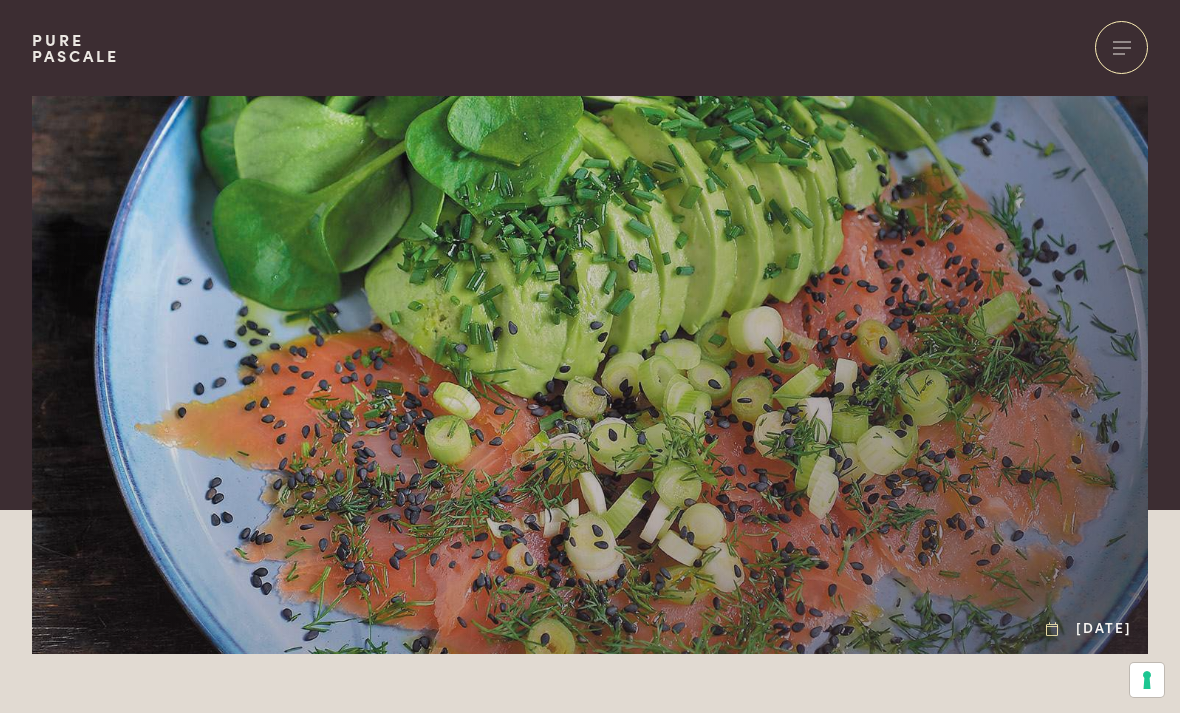 scroll, scrollTop: 0, scrollLeft: 0, axis: both 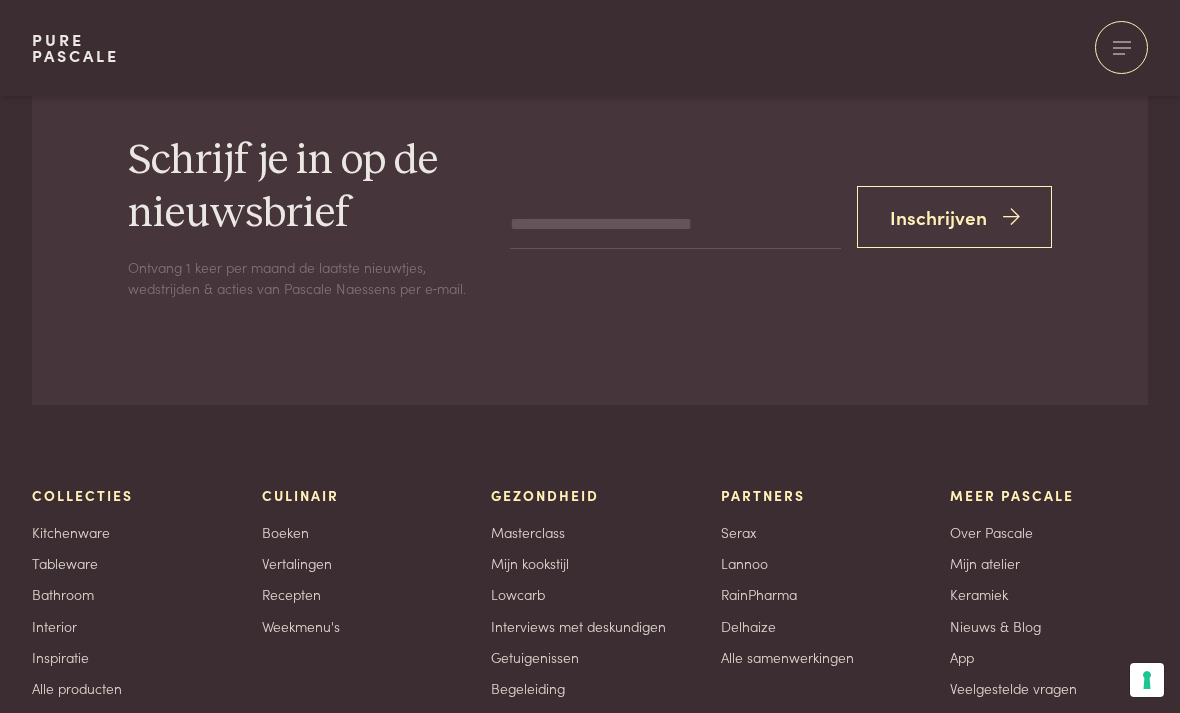 click on "Nieuws & Blog" at bounding box center (995, 626) 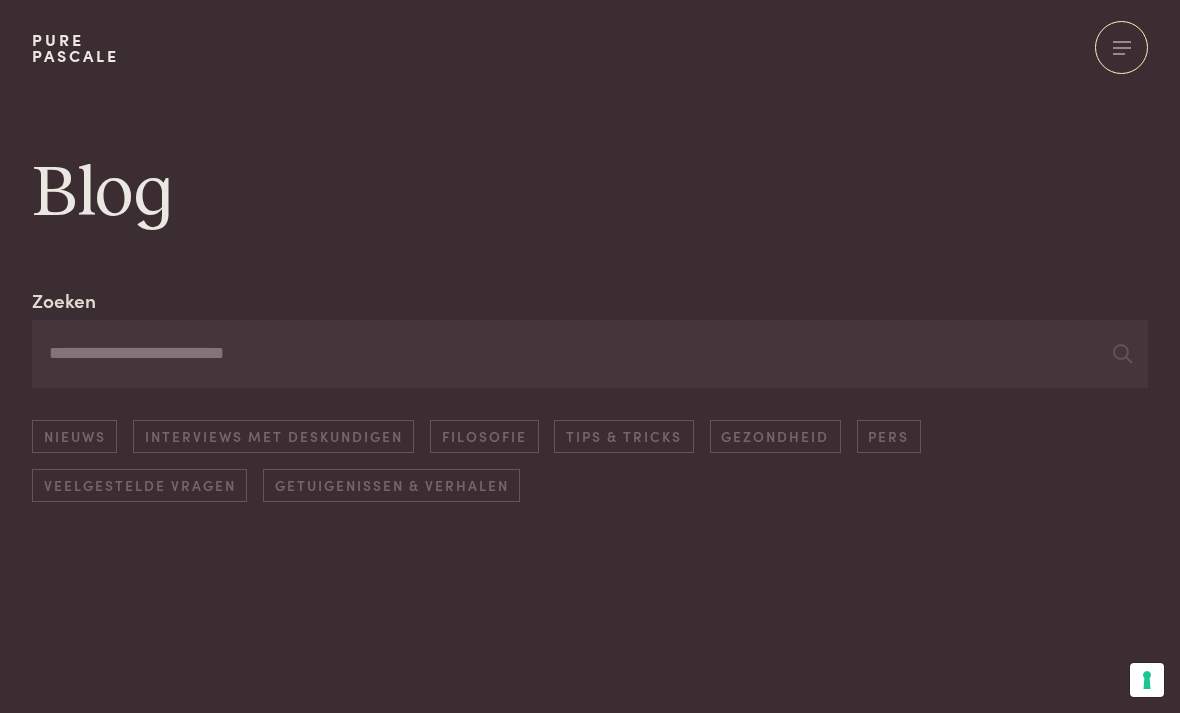scroll, scrollTop: 0, scrollLeft: 0, axis: both 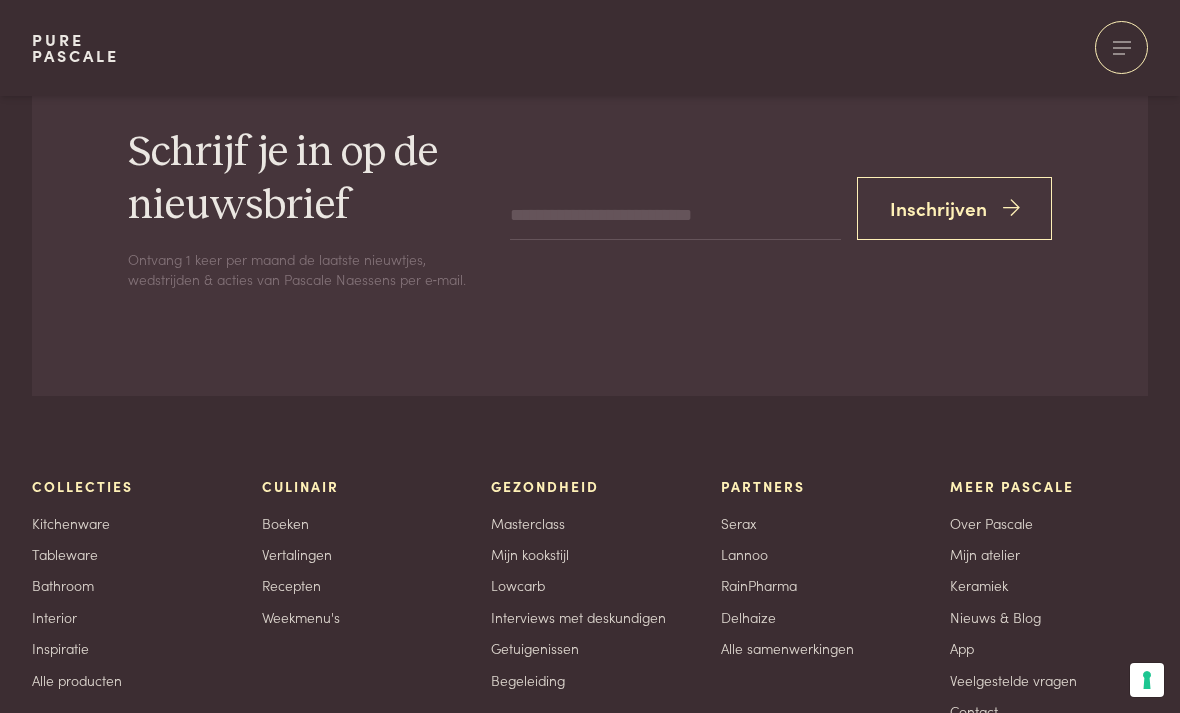 click on "Boeken" at bounding box center [285, 523] 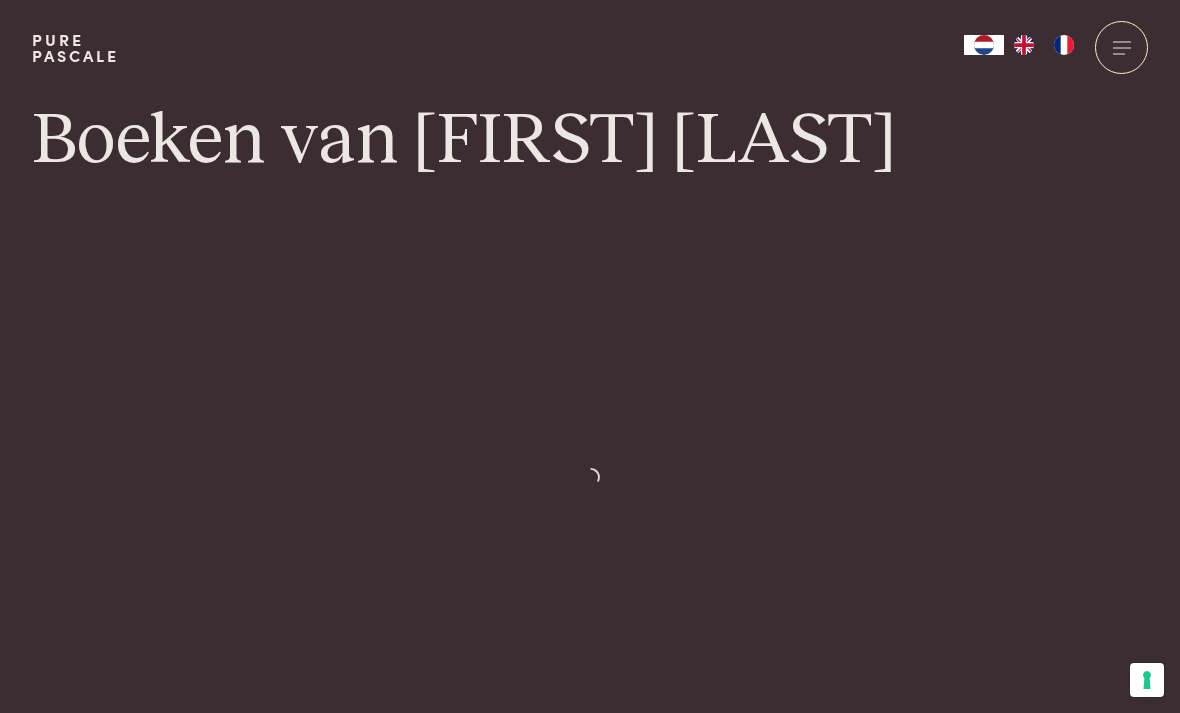 scroll, scrollTop: 0, scrollLeft: 0, axis: both 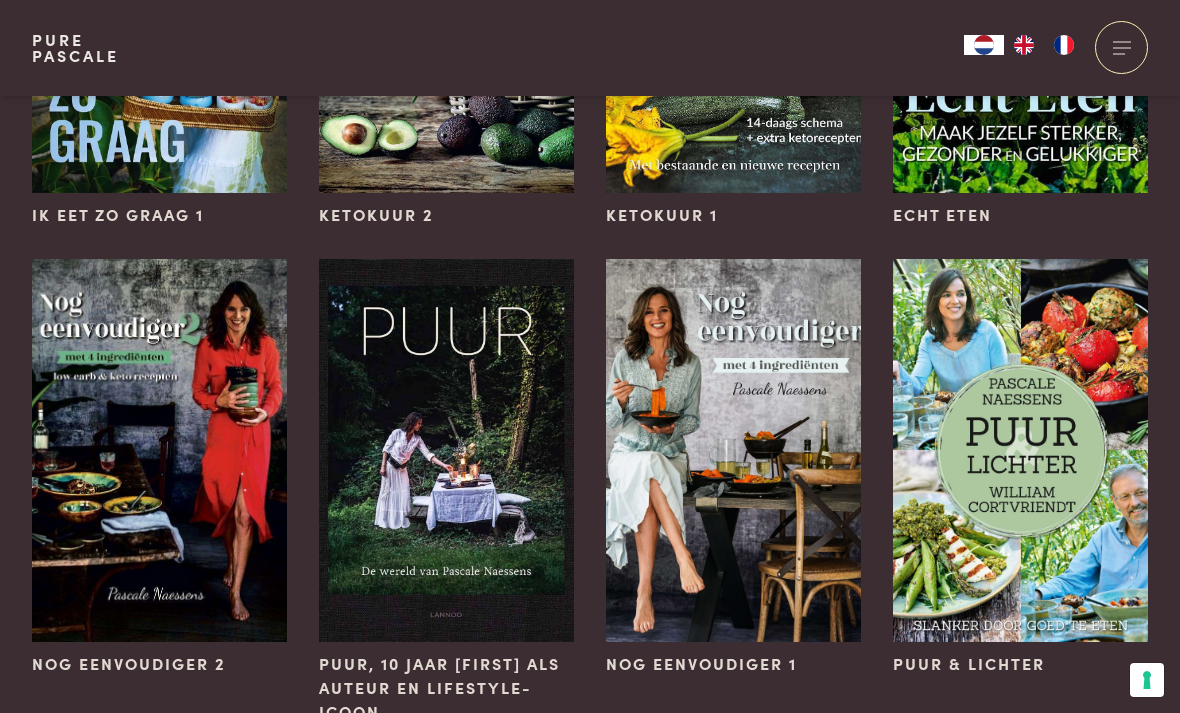 click at bounding box center (733, 450) 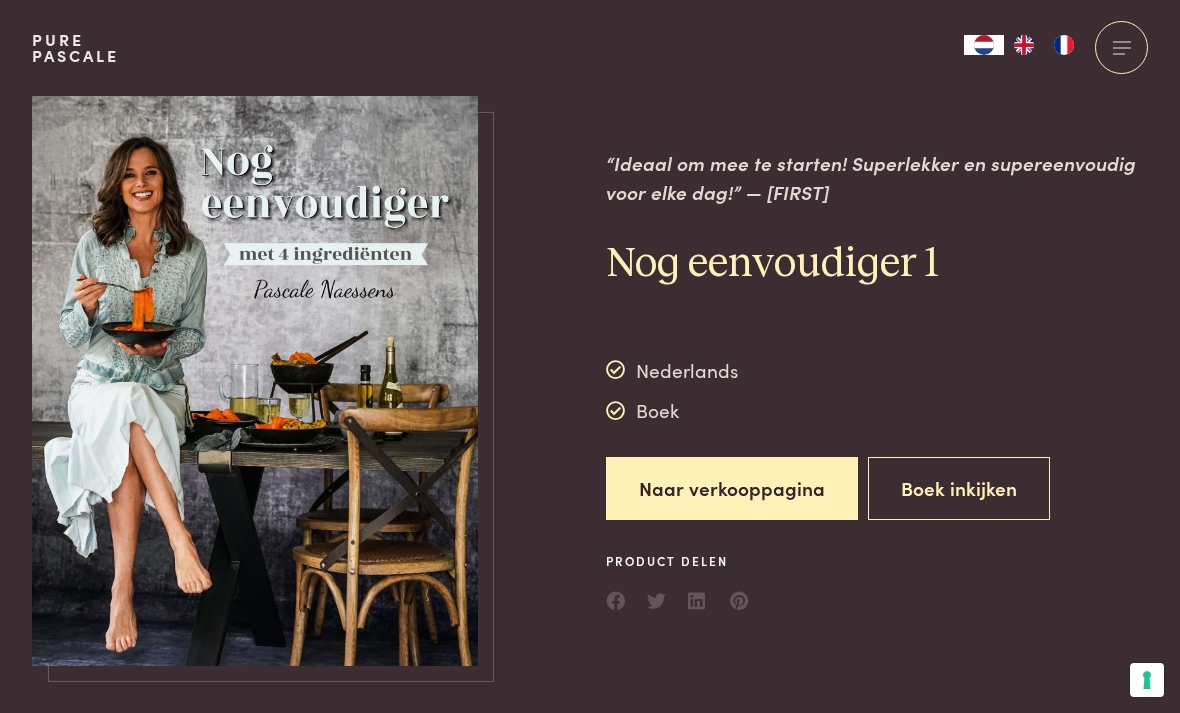 scroll, scrollTop: 0, scrollLeft: 0, axis: both 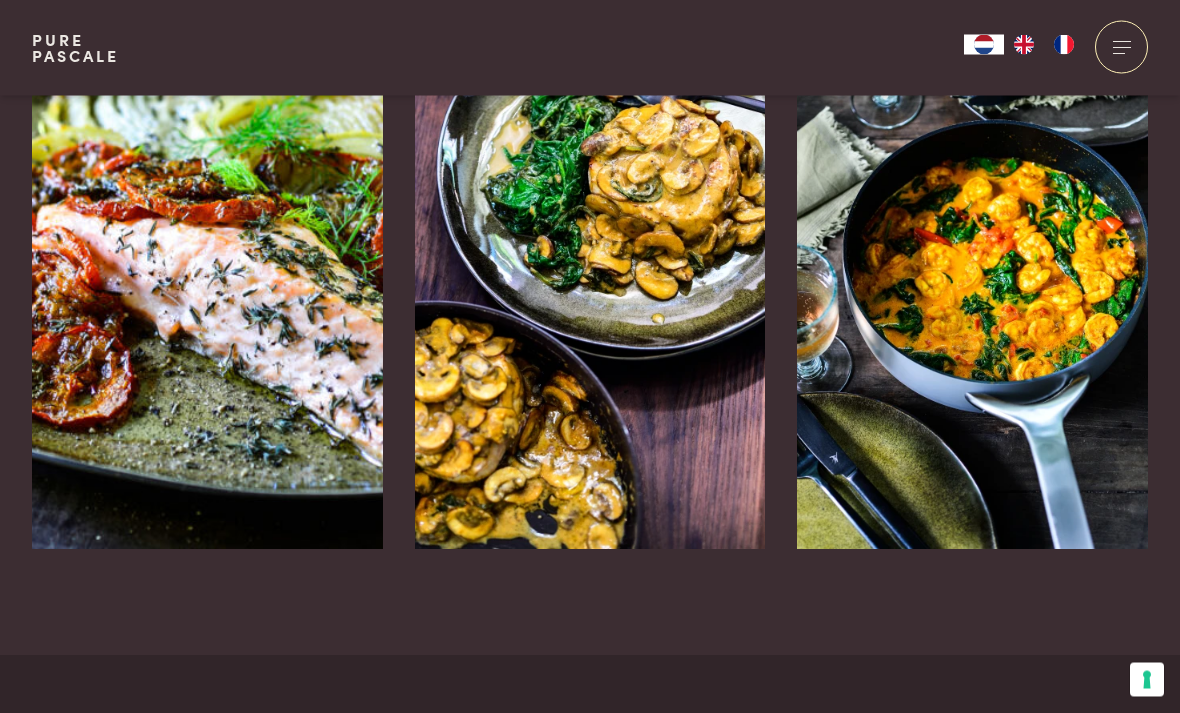 click on "Grote garnalen met ras el hanout en groenten" at bounding box center (938, 616) 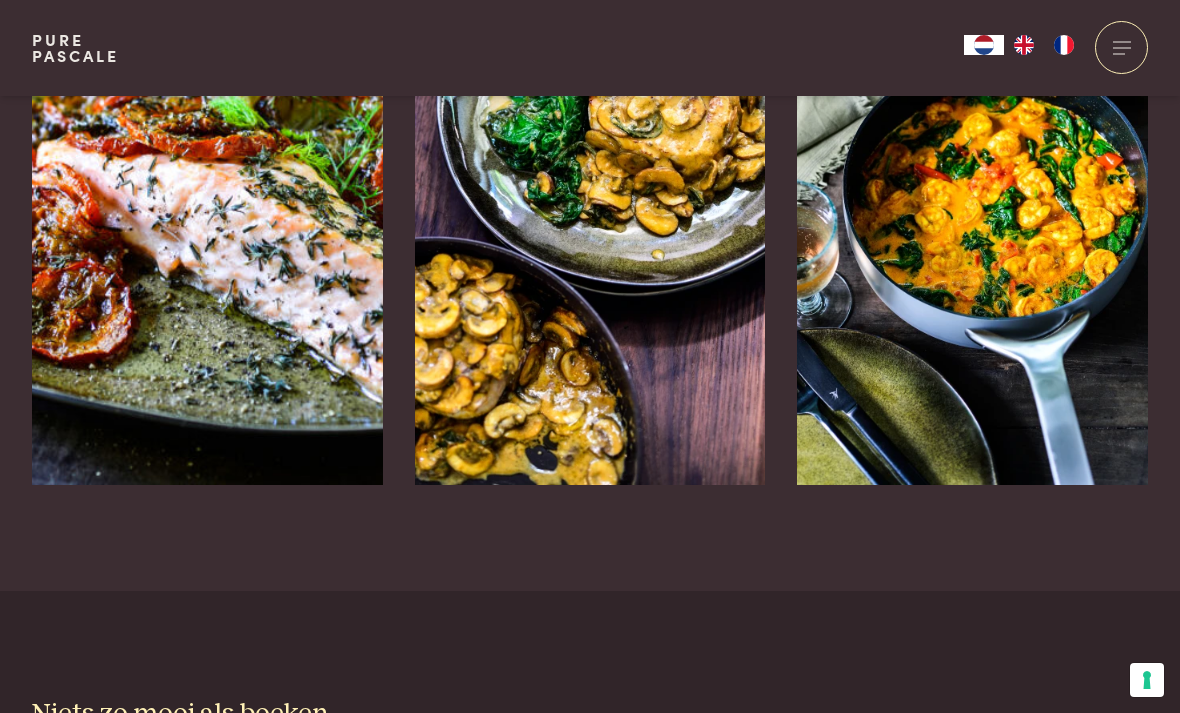 click on "Kalfsmedaillon met groenten en mosterdsaus" at bounding box center [590, 485] 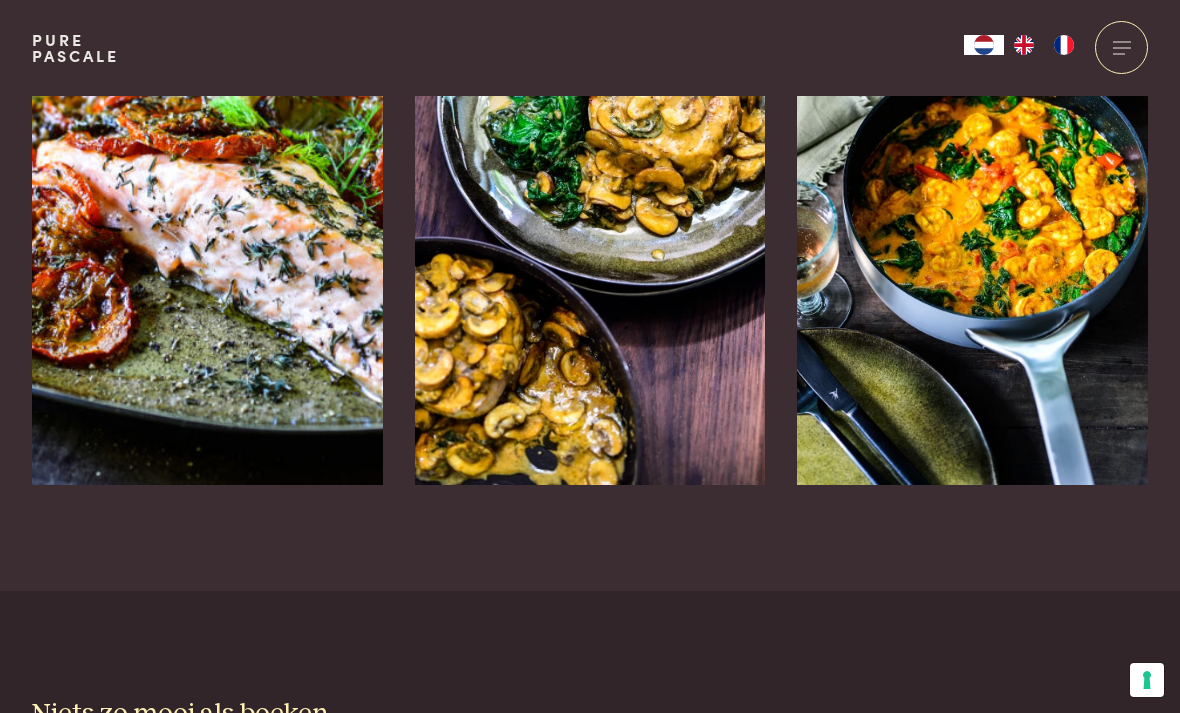 scroll, scrollTop: 3048, scrollLeft: 0, axis: vertical 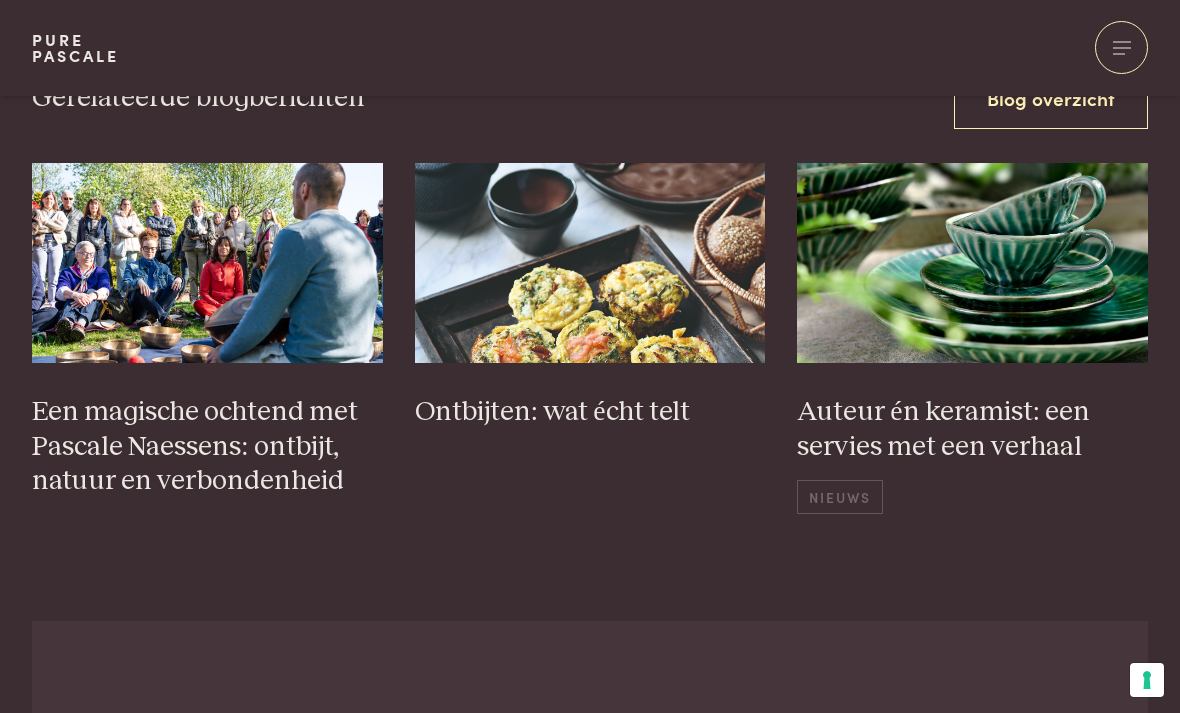 click at bounding box center [1121, 47] 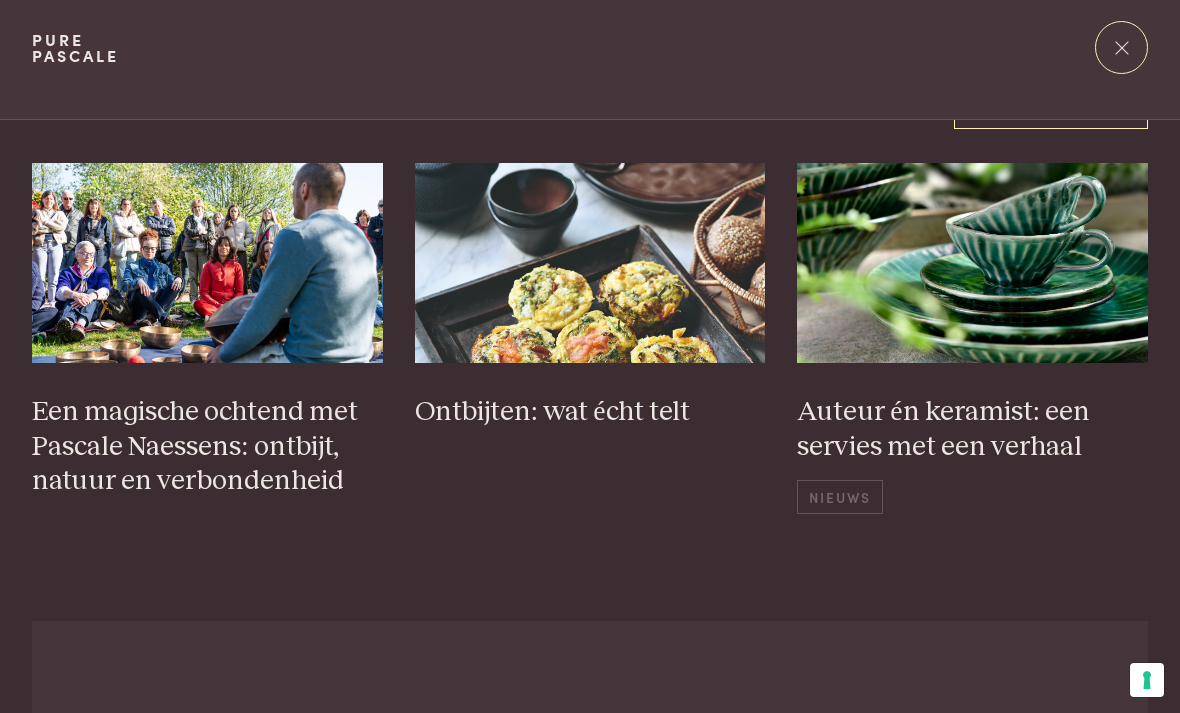 scroll, scrollTop: 0, scrollLeft: 0, axis: both 